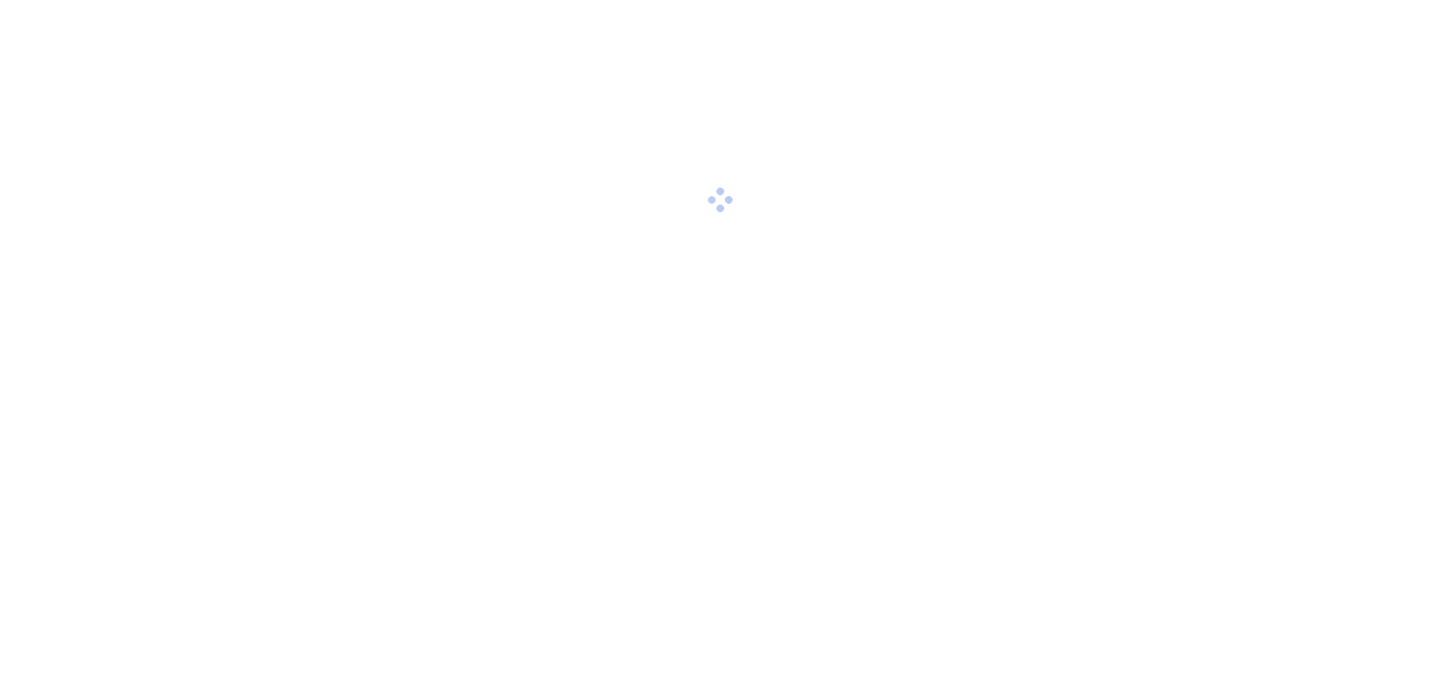 scroll, scrollTop: 0, scrollLeft: 0, axis: both 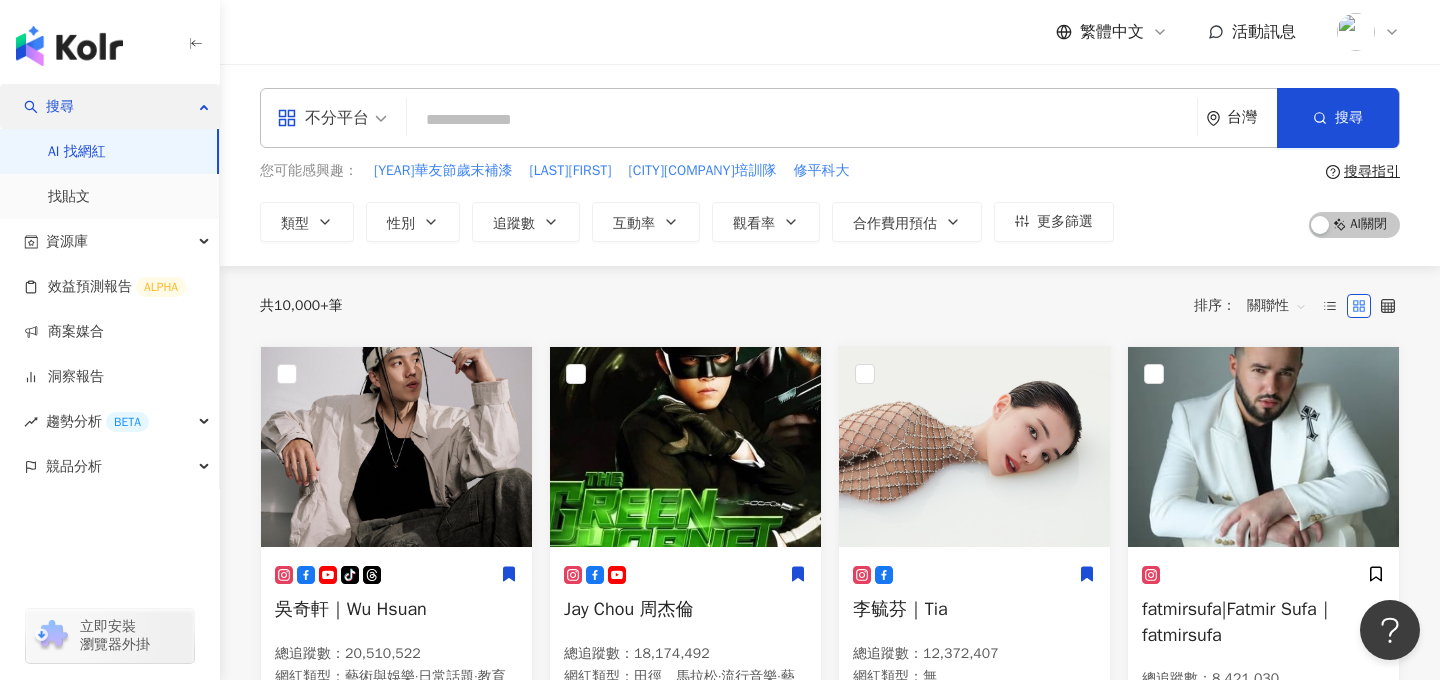 click on "搜尋" at bounding box center (109, 106) 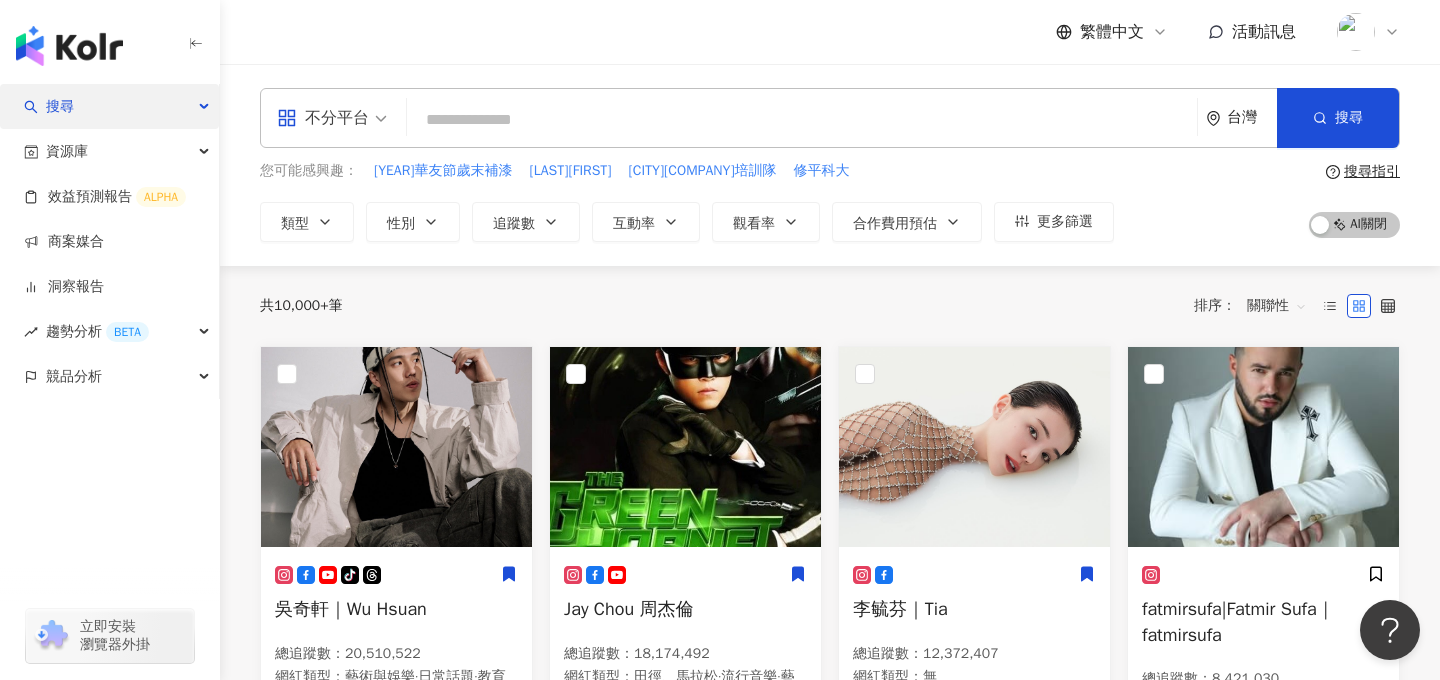 click on "搜尋" at bounding box center (109, 106) 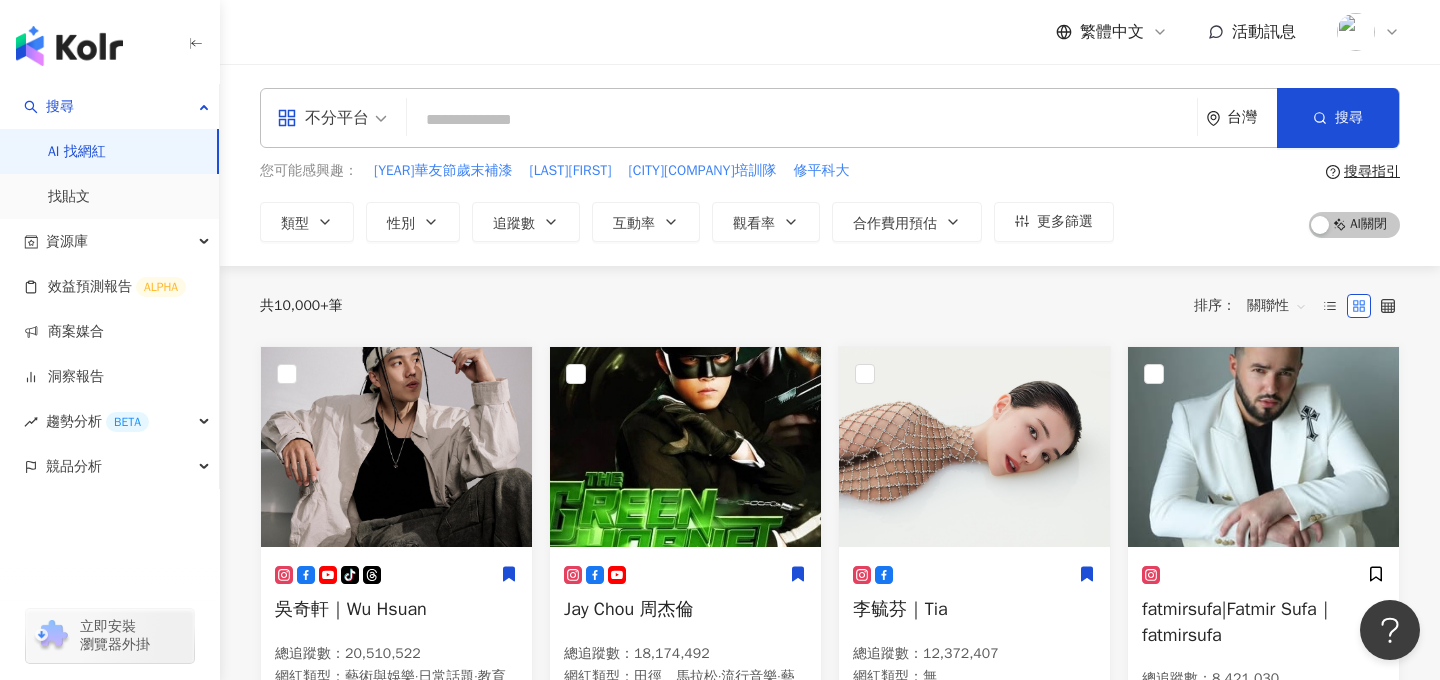 click at bounding box center (1356, 32) 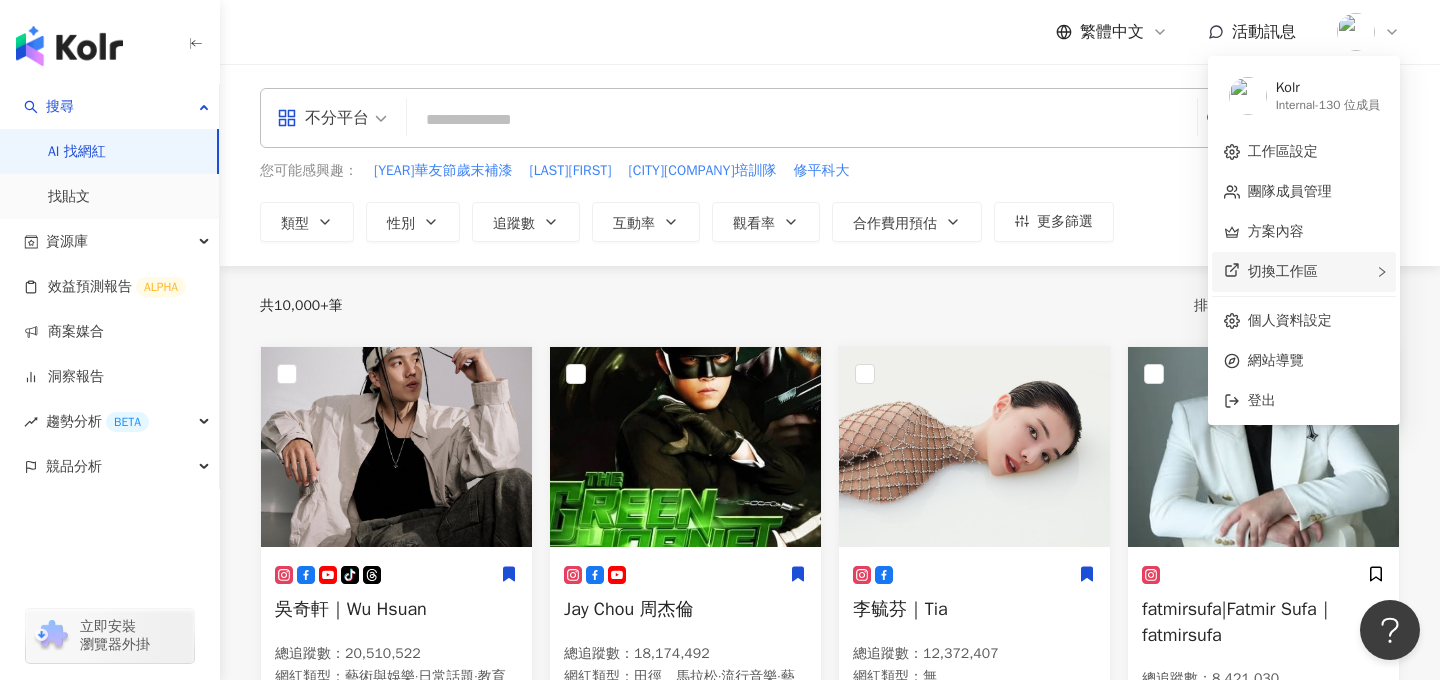 click on "切換工作區" at bounding box center (1283, 271) 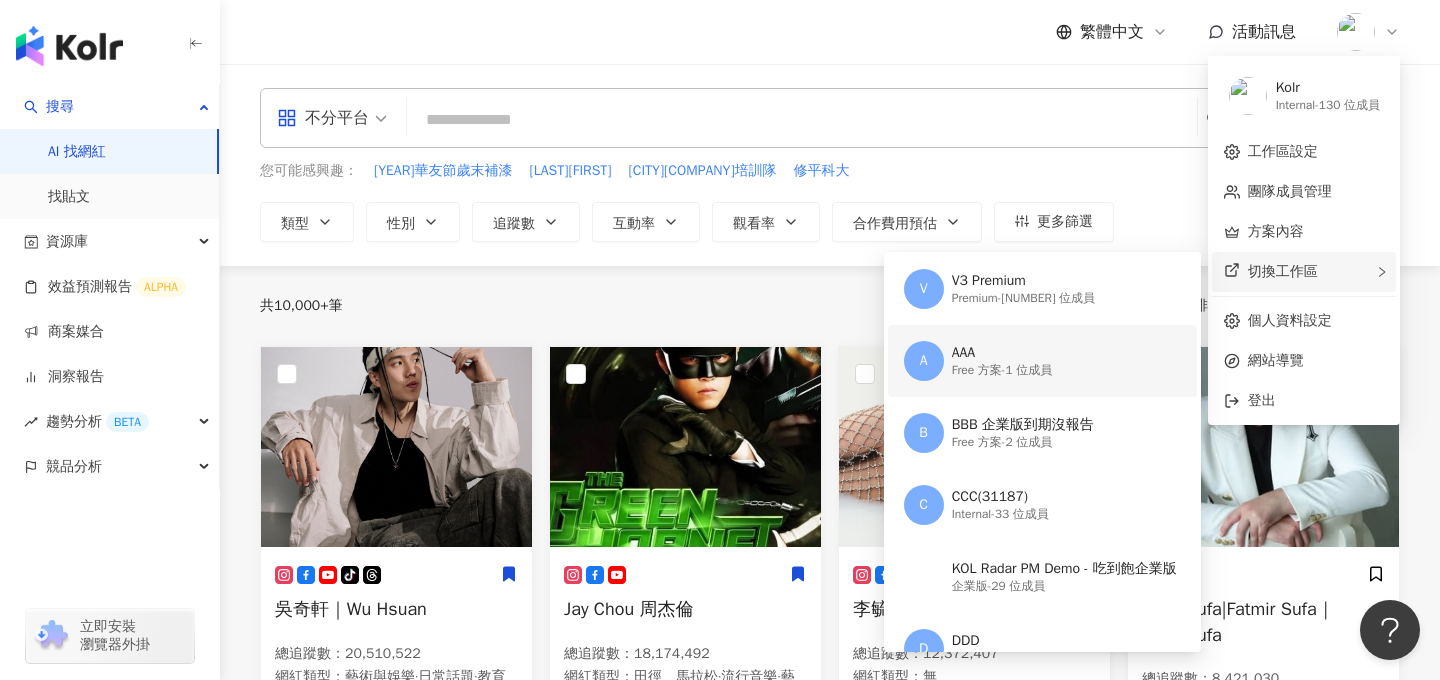scroll, scrollTop: 74, scrollLeft: 0, axis: vertical 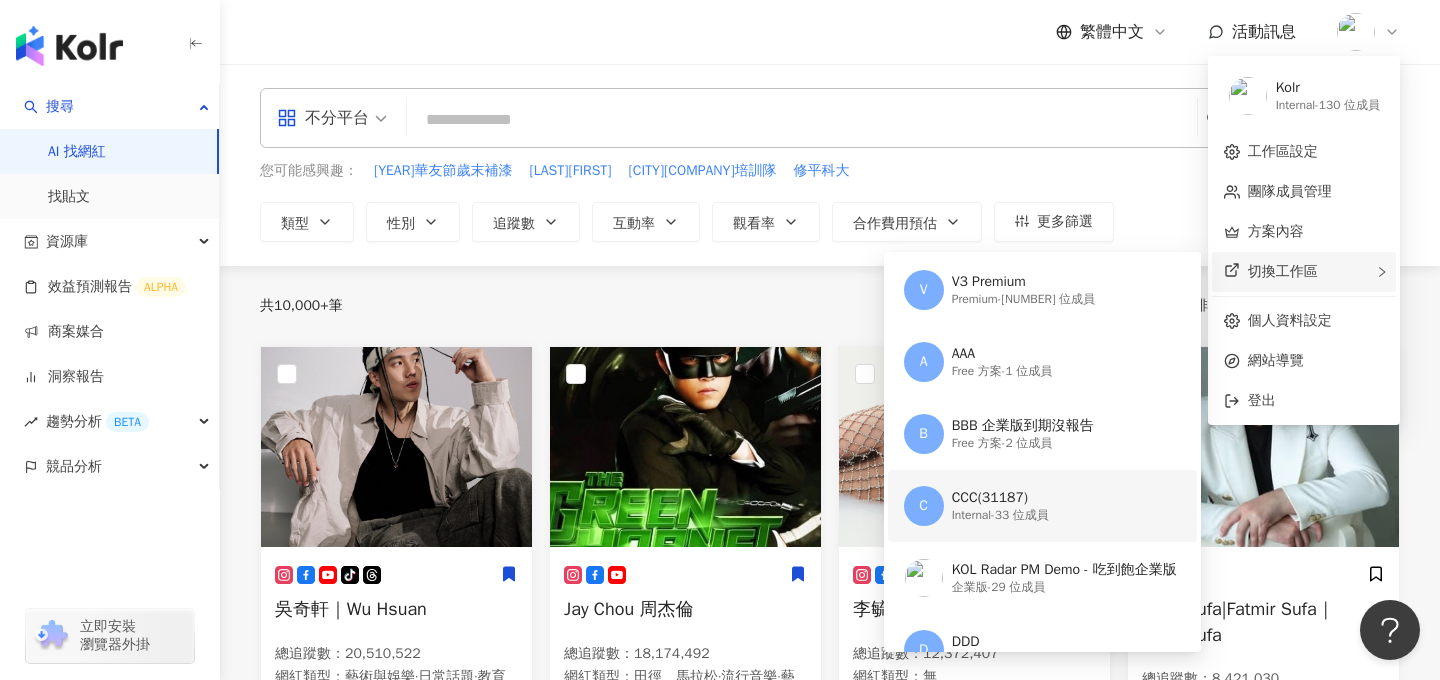 click on "Internal  -  33 位成員" at bounding box center (1000, 515) 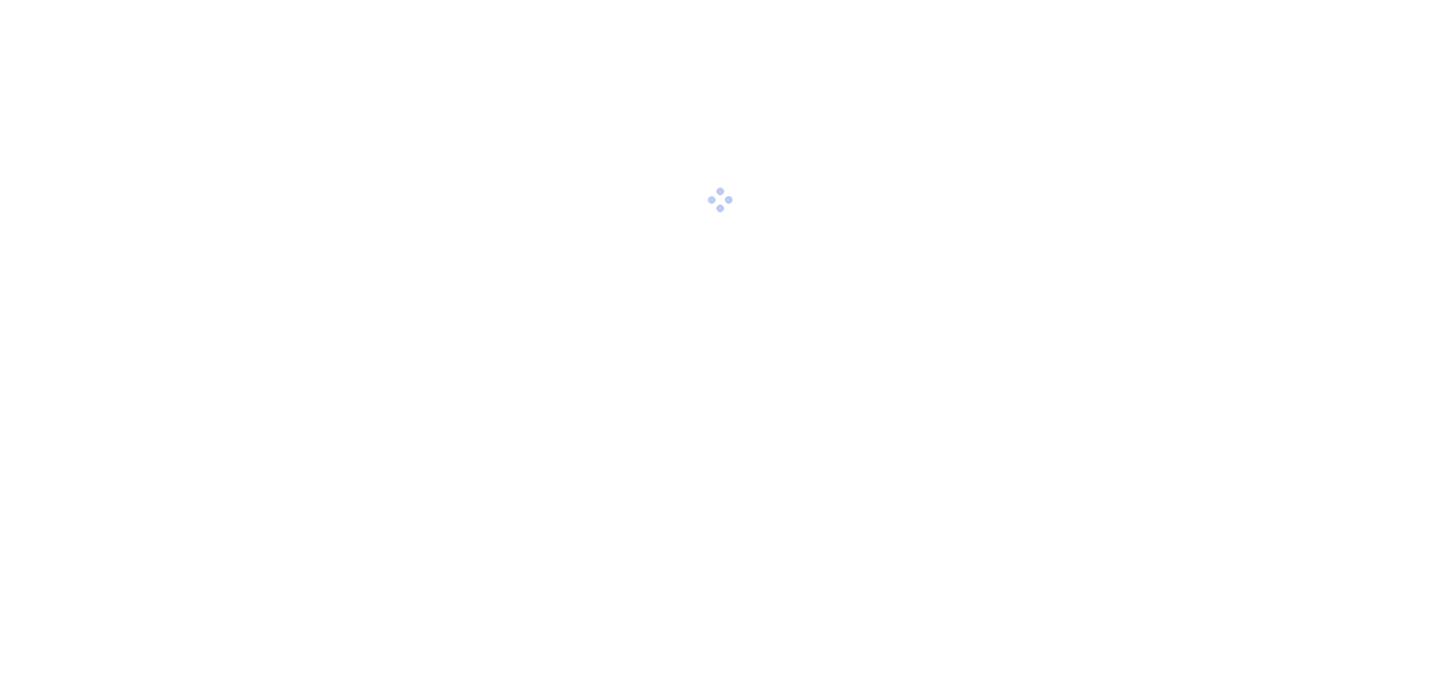 scroll, scrollTop: 0, scrollLeft: 0, axis: both 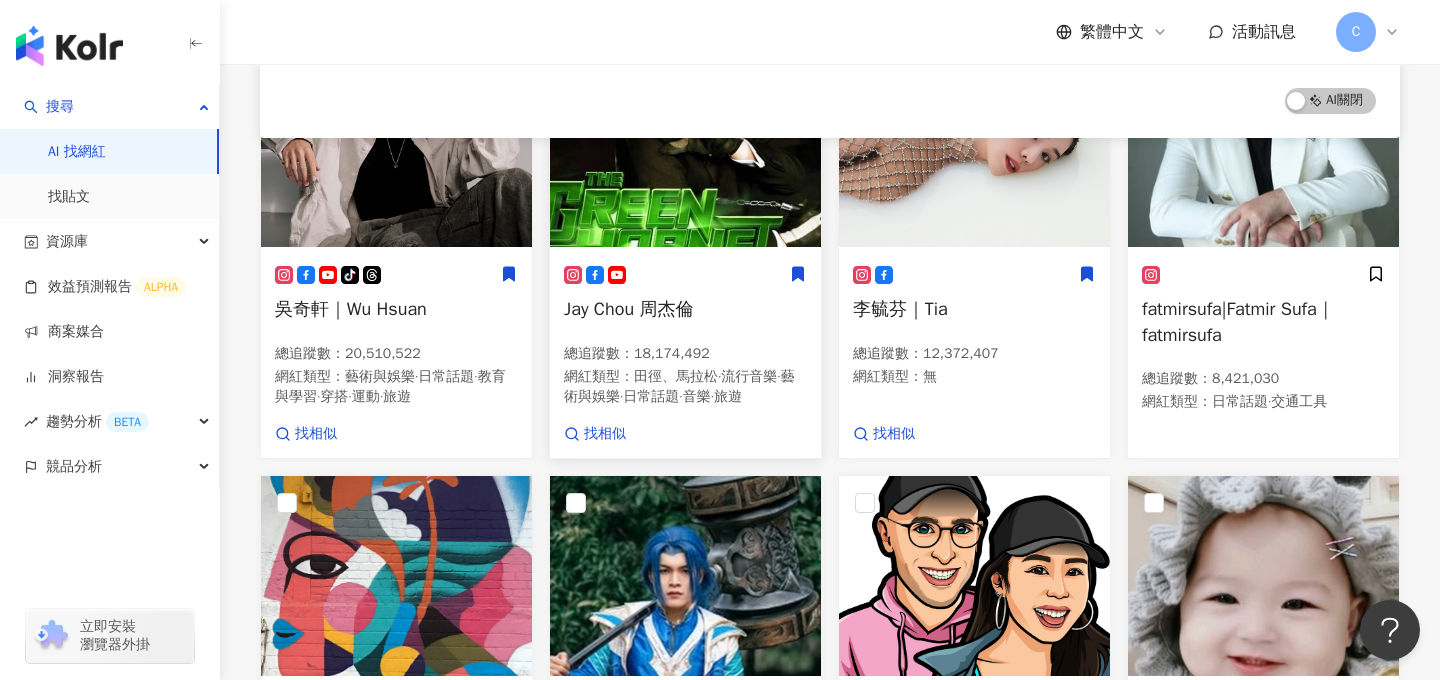 click on "Jay Chou 周杰倫 總追蹤數 ： 18,174,492 網紅類型 ： 田徑、馬拉松  ·  流行音樂  ·  藝術與娛樂  ·  日常話題  ·  音樂  ·  旅遊" at bounding box center (685, 345) 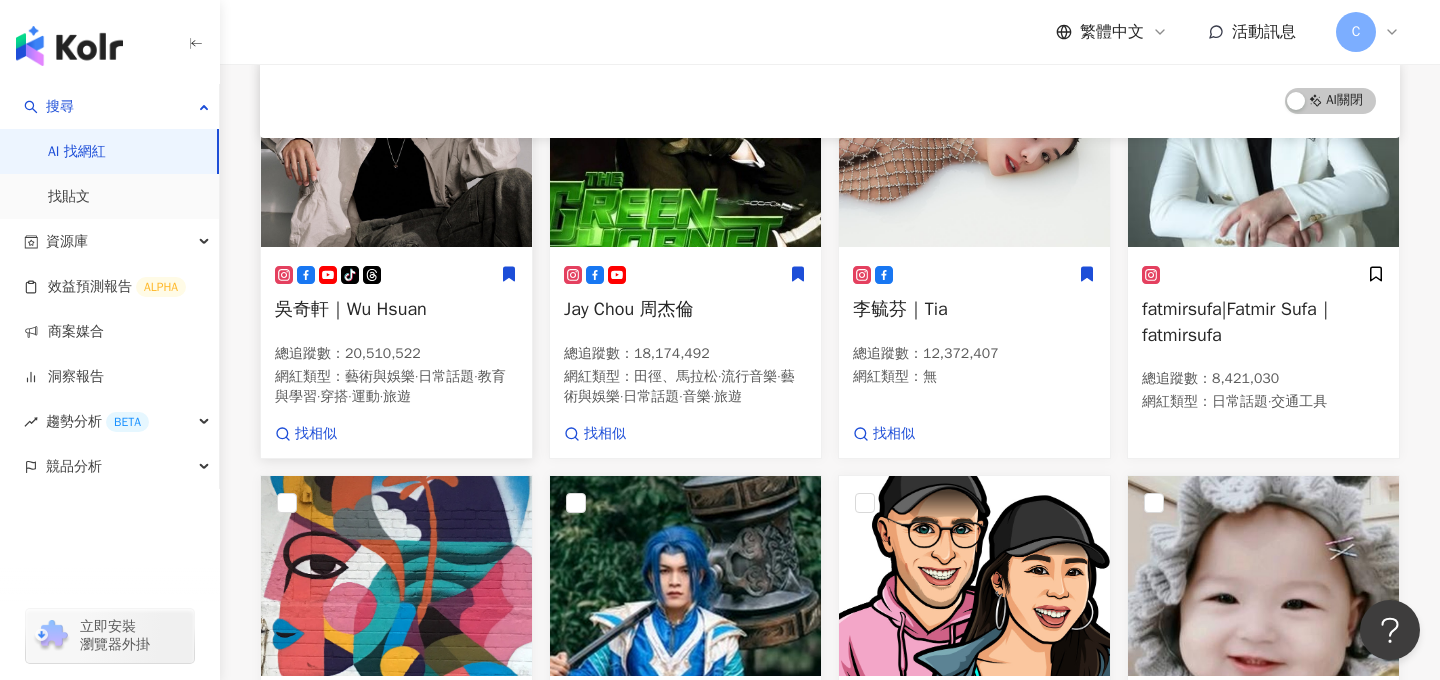 click on "總追蹤數 ： 20,510,522" at bounding box center (396, 354) 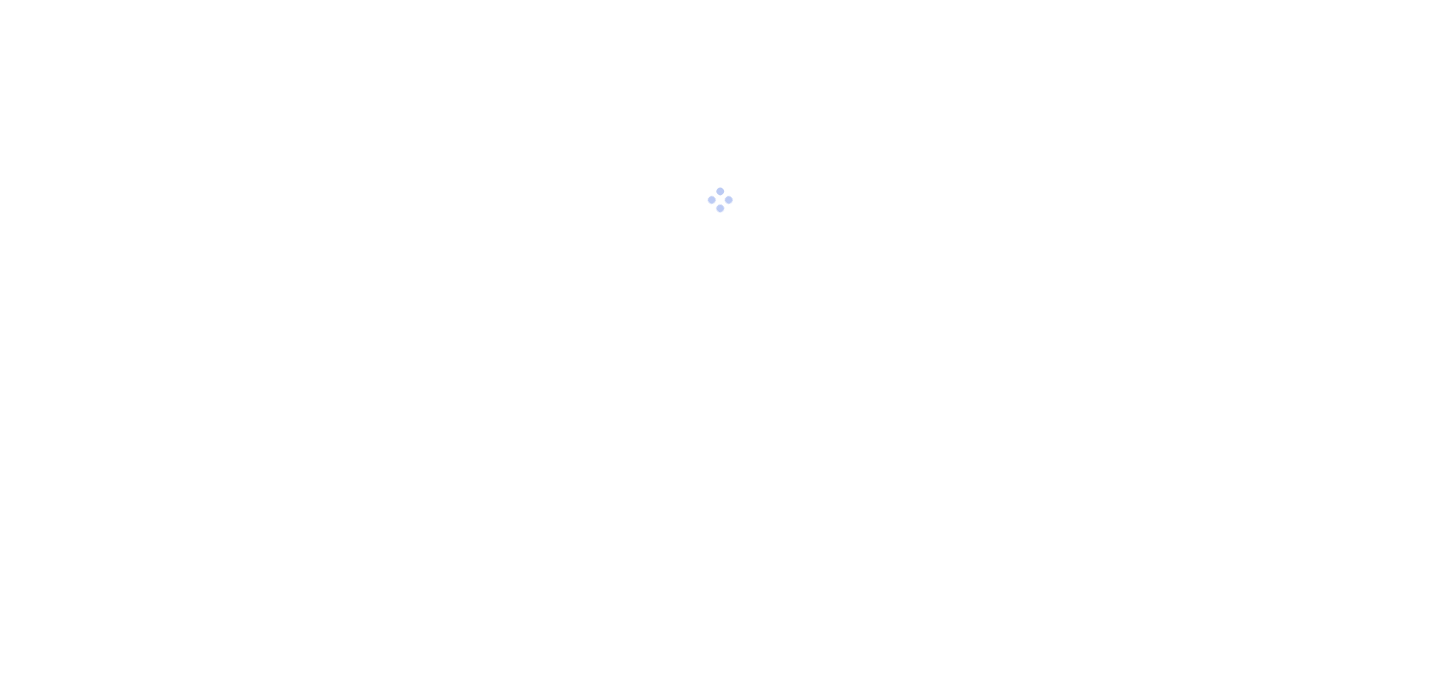 scroll, scrollTop: 0, scrollLeft: 0, axis: both 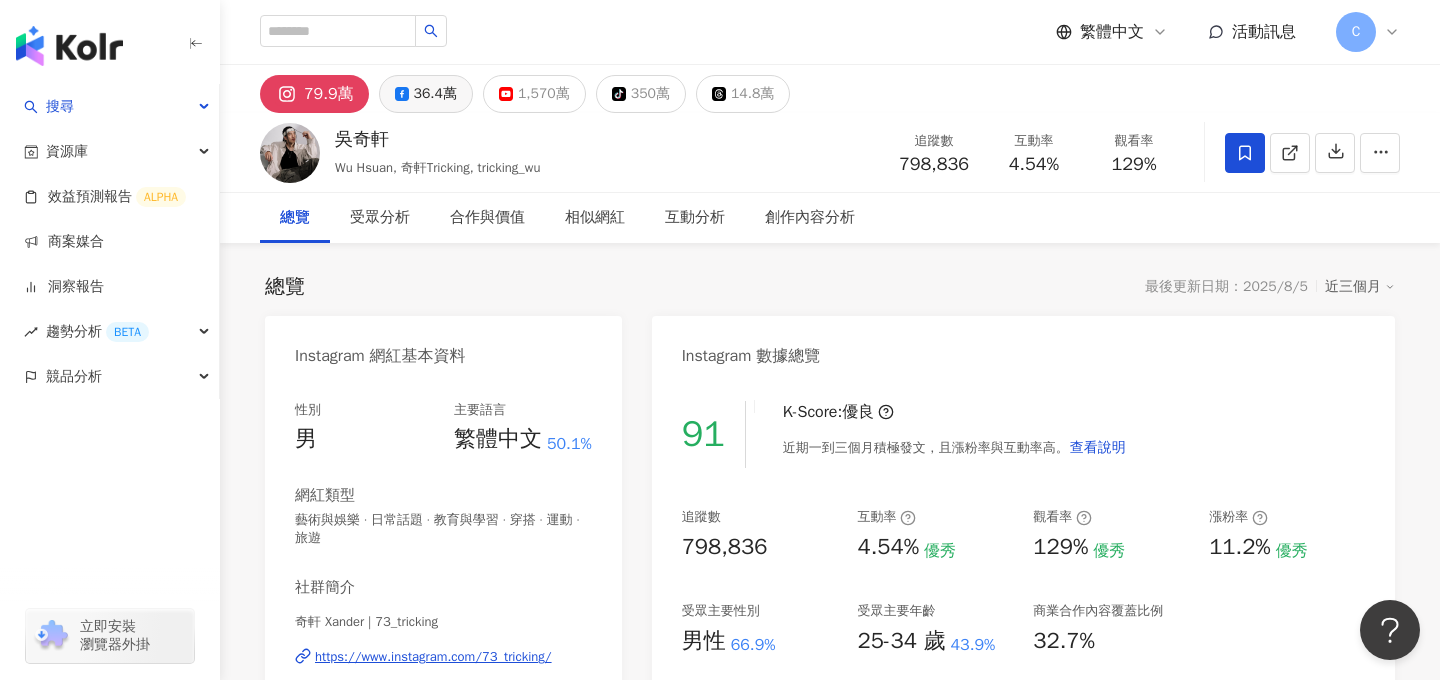 click on "36.4萬" at bounding box center (435, 94) 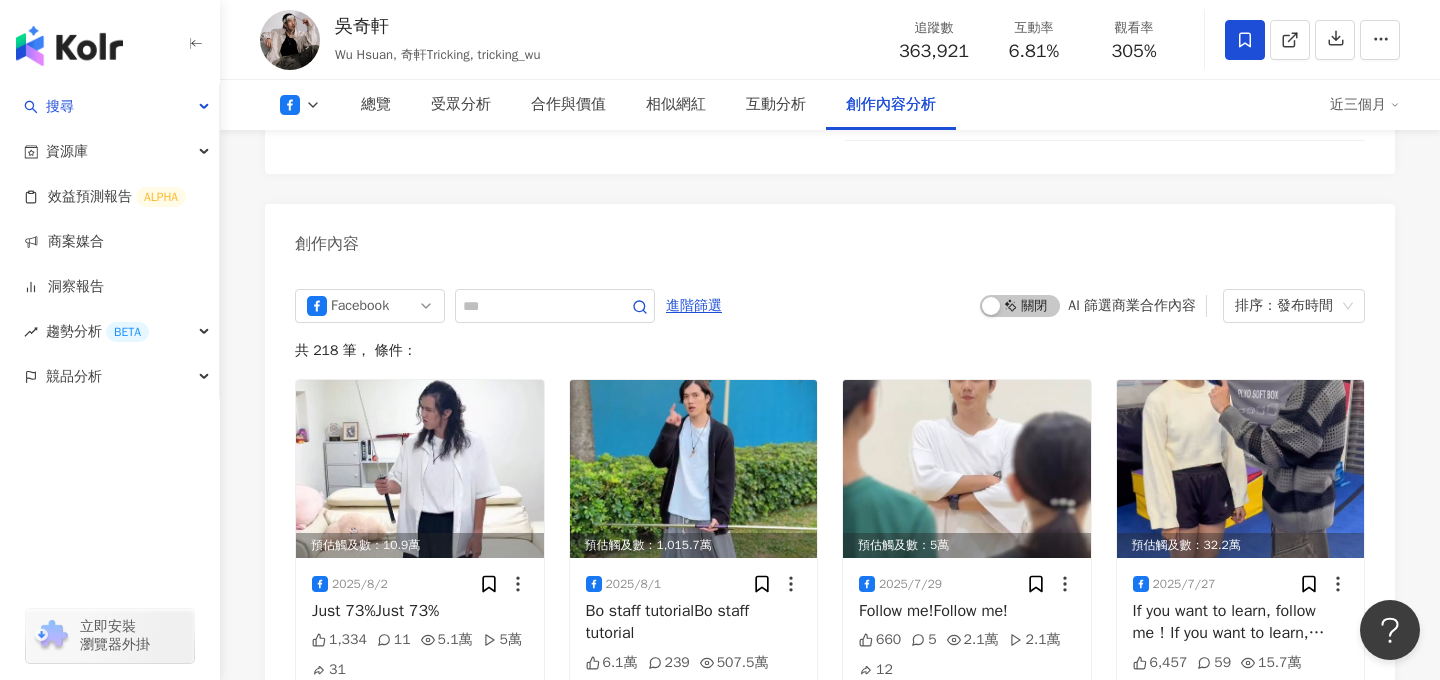 scroll, scrollTop: 5289, scrollLeft: 0, axis: vertical 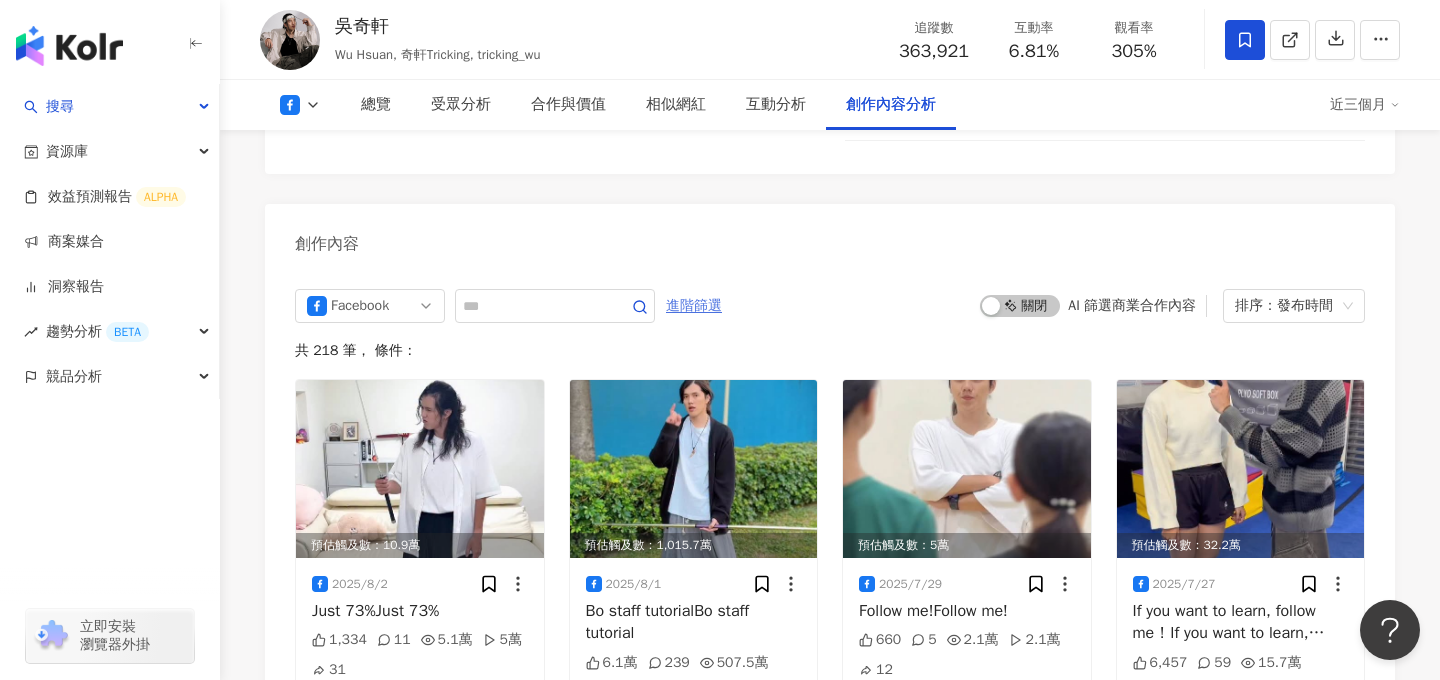 click on "進階篩選" at bounding box center (694, 306) 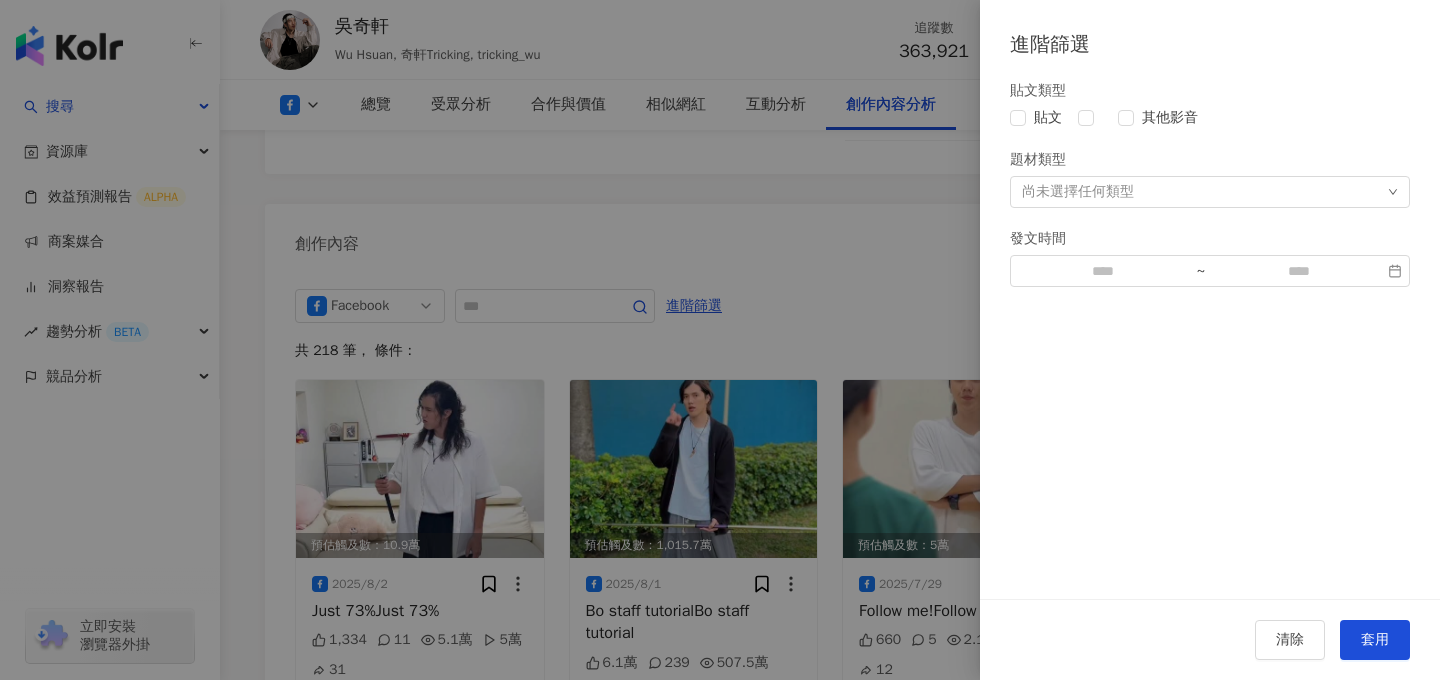 click at bounding box center (720, 340) 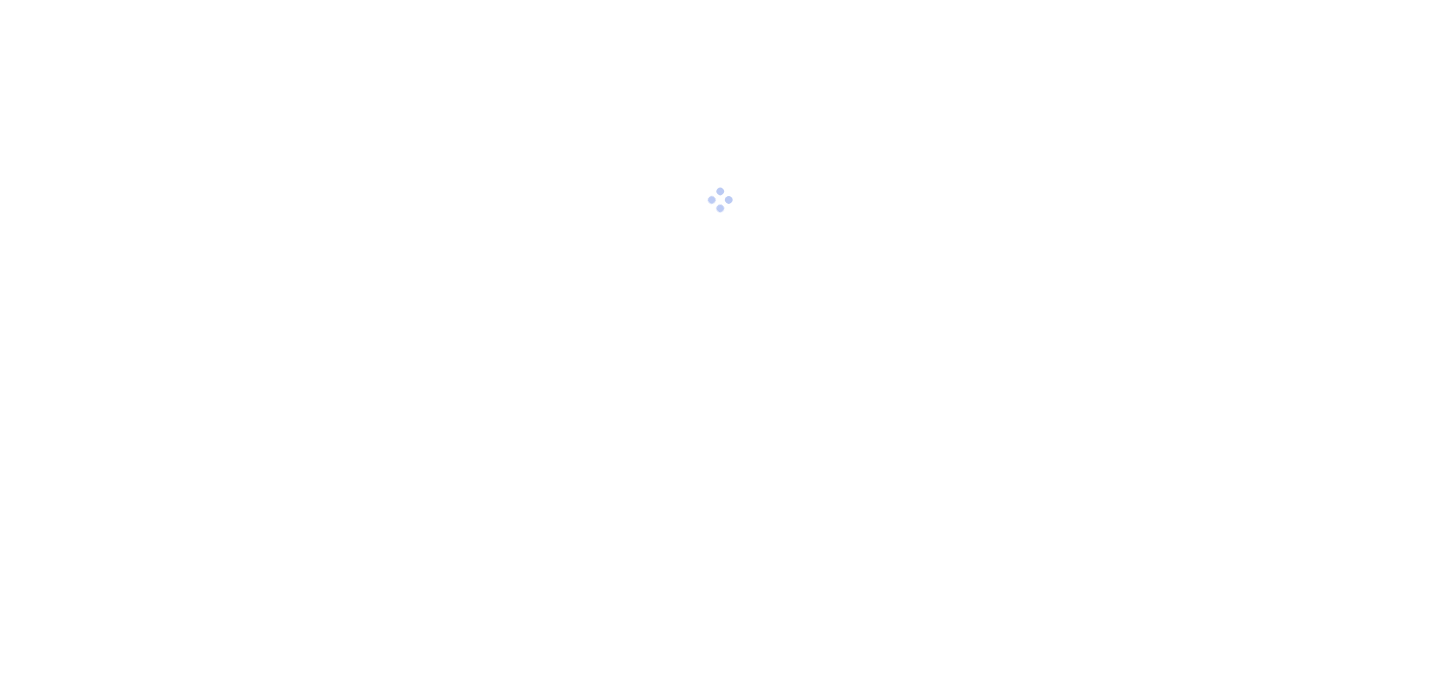 scroll, scrollTop: 0, scrollLeft: 0, axis: both 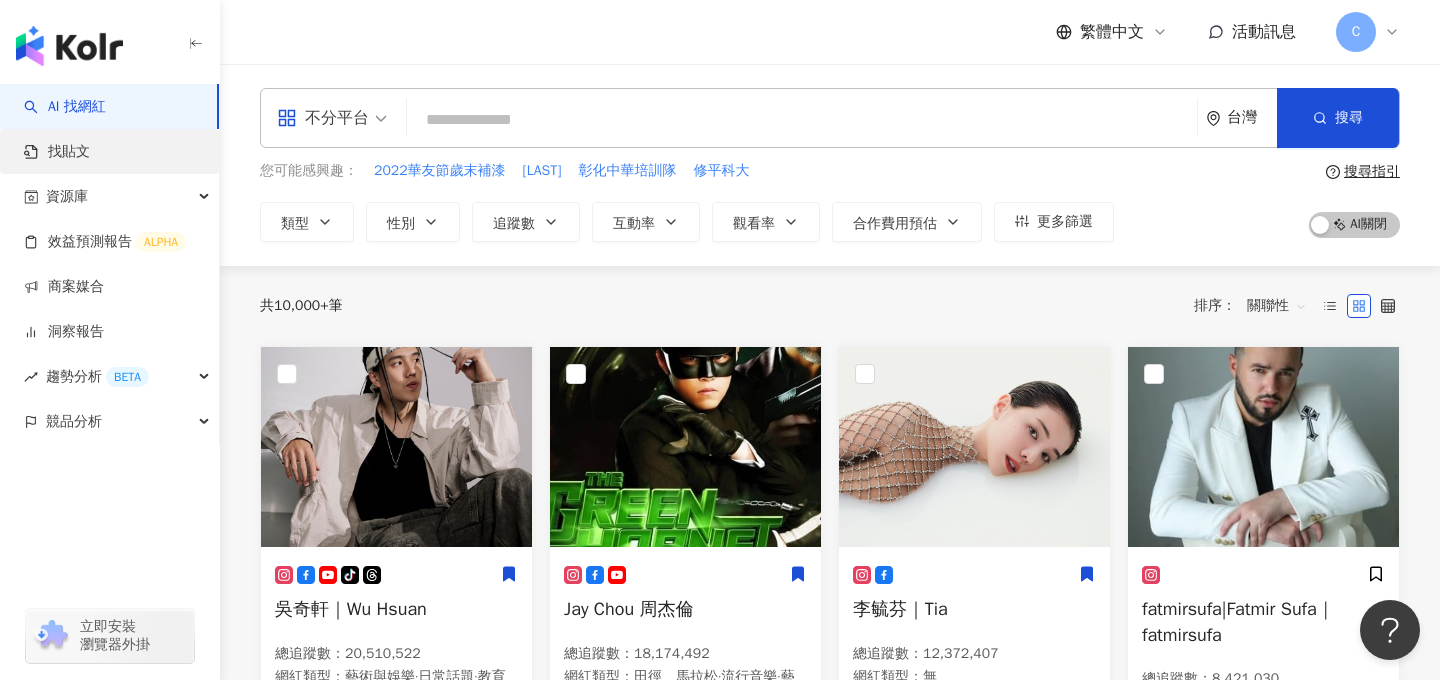 click on "找貼文" at bounding box center [57, 152] 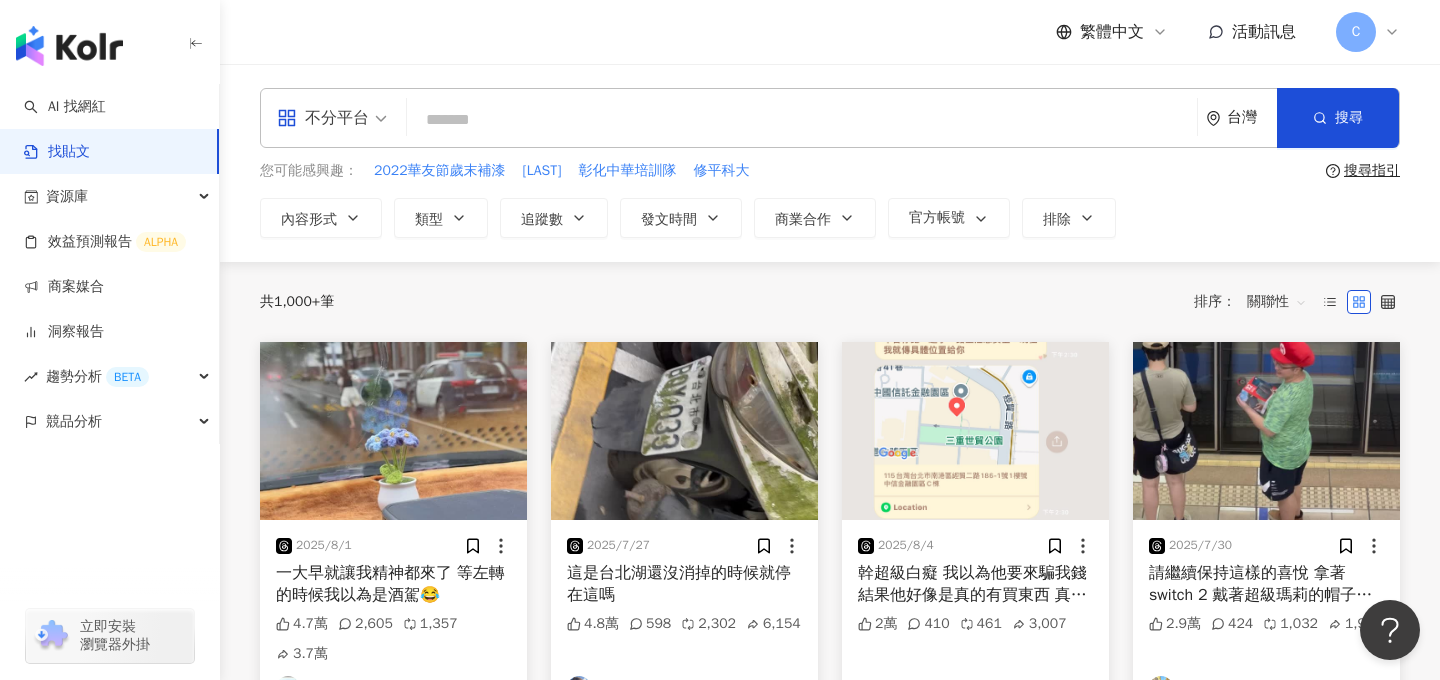 click on "C" at bounding box center (1356, 32) 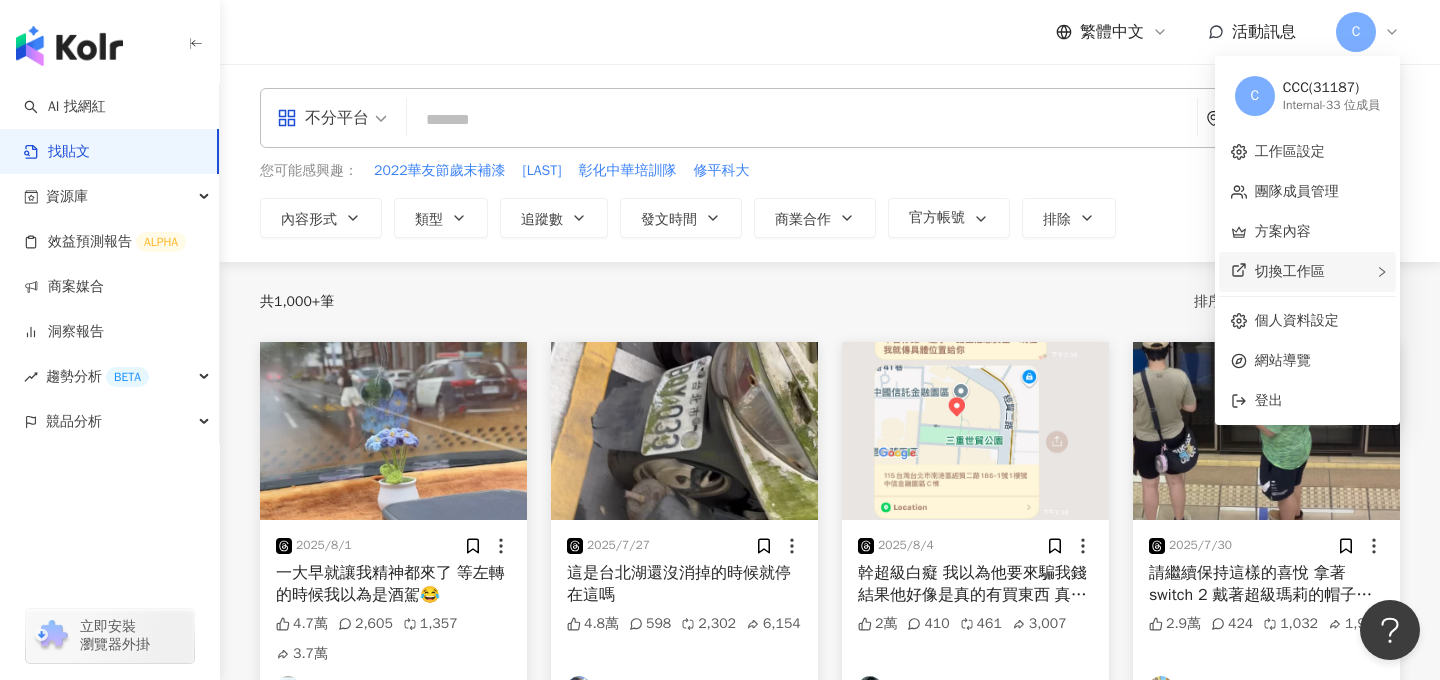 click on "切換工作區" at bounding box center (1290, 271) 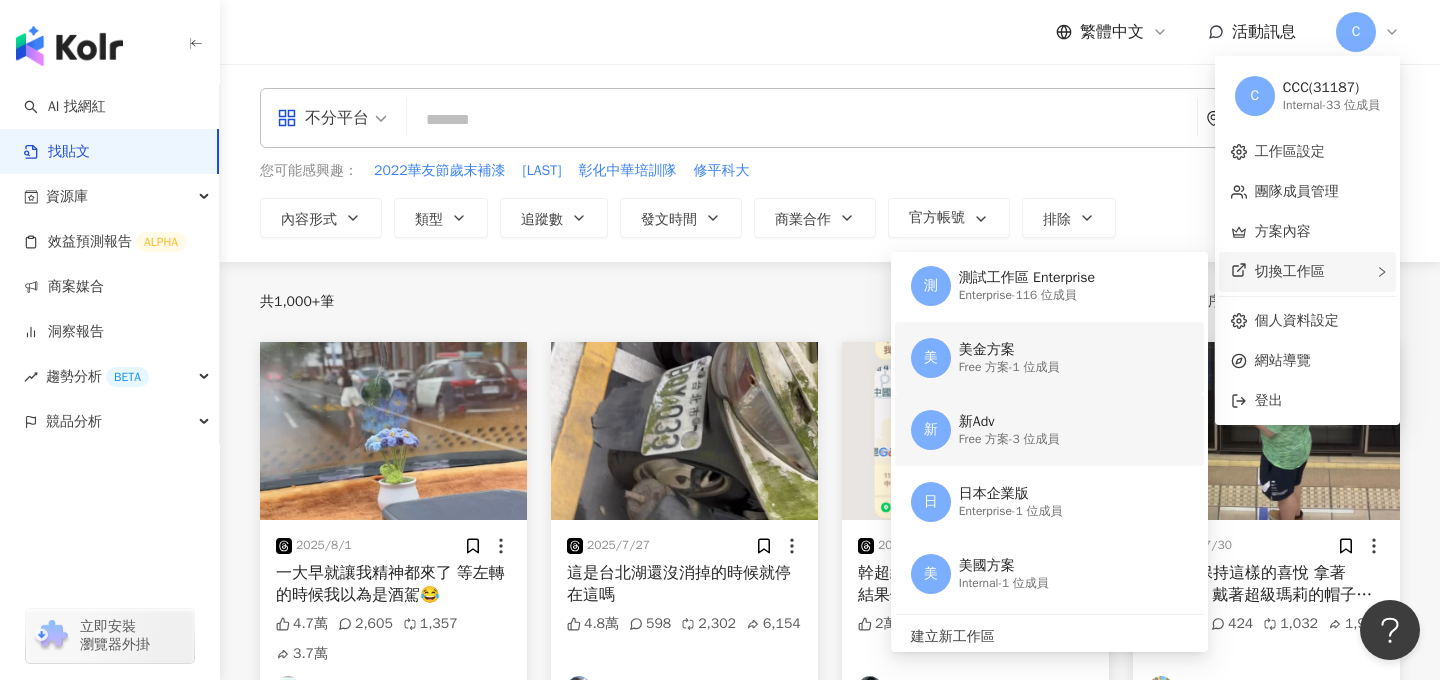 scroll, scrollTop: 1085, scrollLeft: 0, axis: vertical 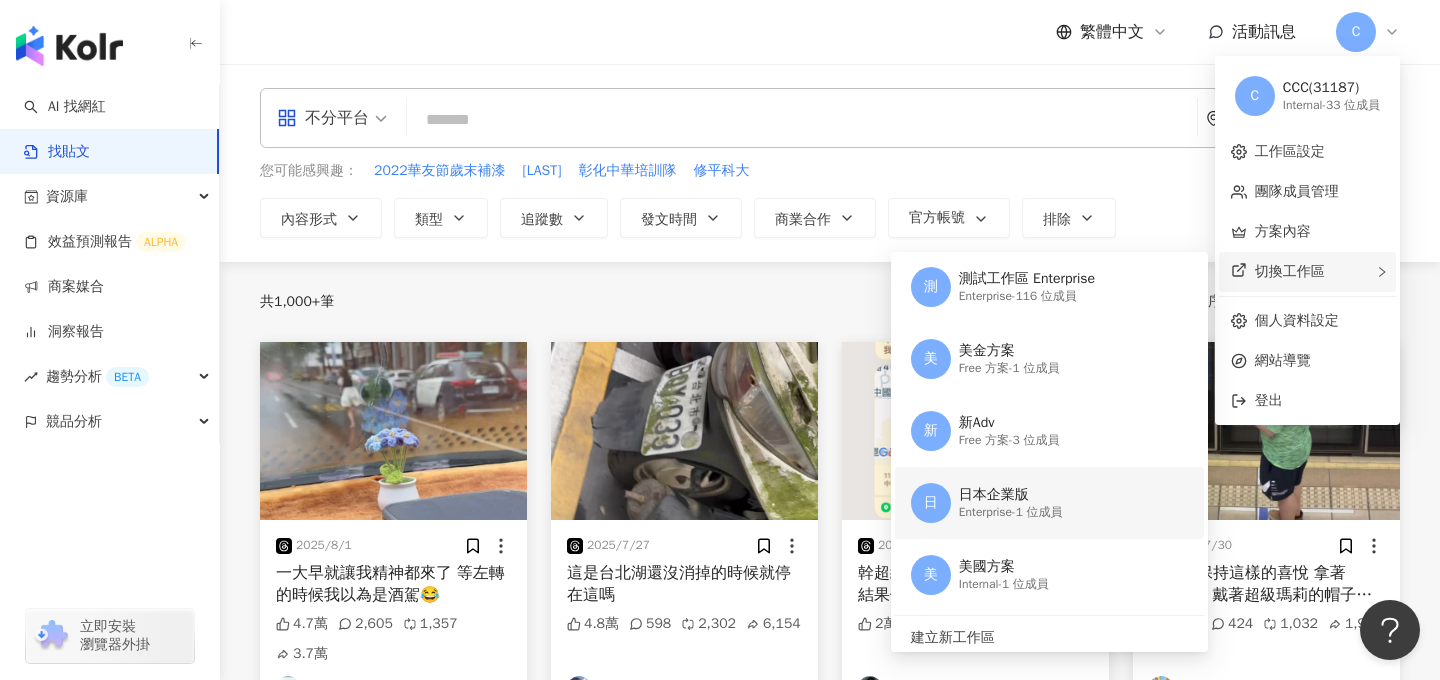 click on "Enterprise  -  1 位成員" at bounding box center [1011, 512] 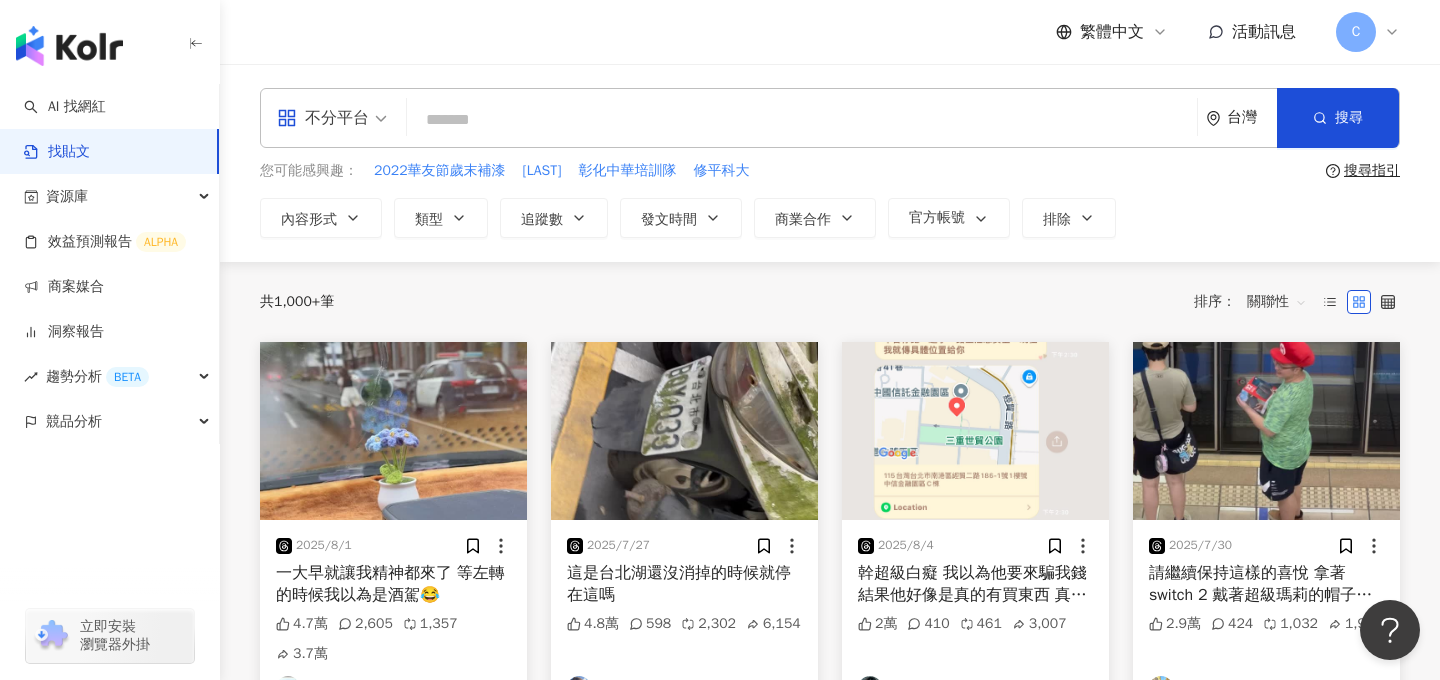 click on "C" at bounding box center [1356, 32] 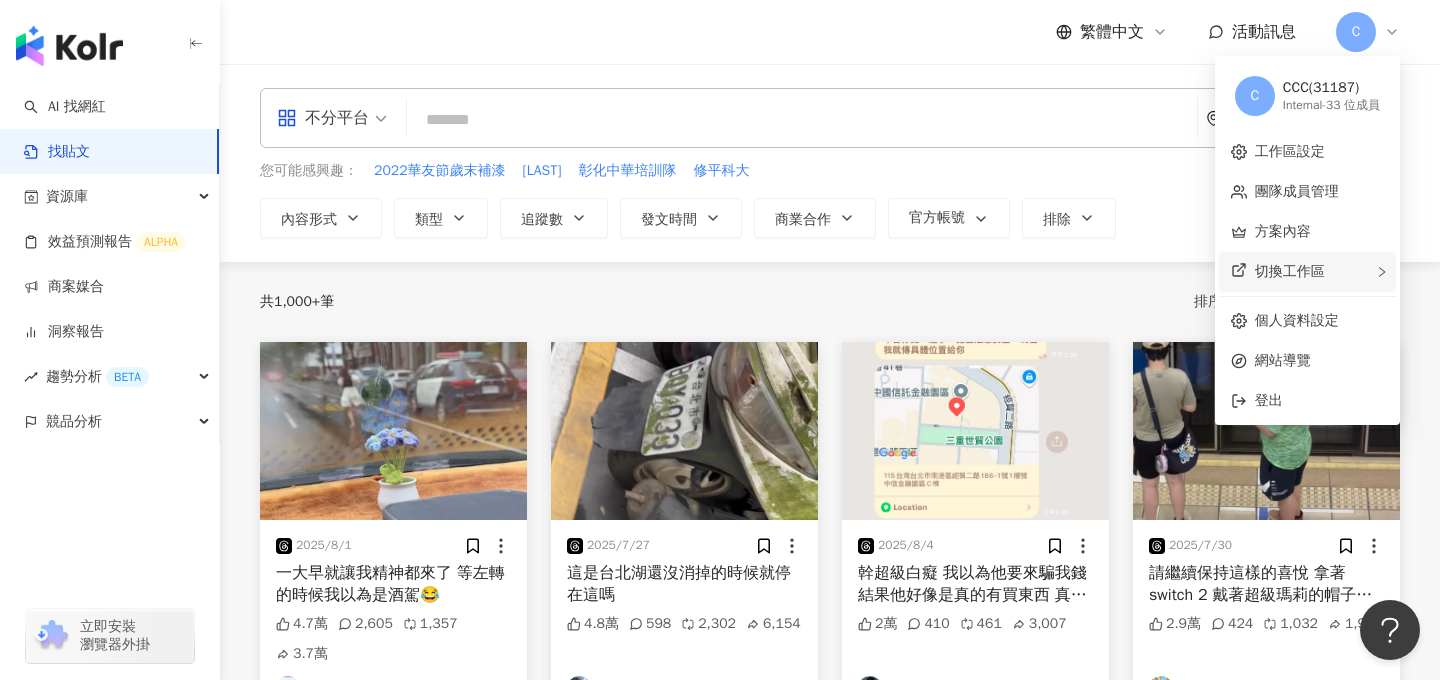 click on "切換工作區" at bounding box center (1307, 272) 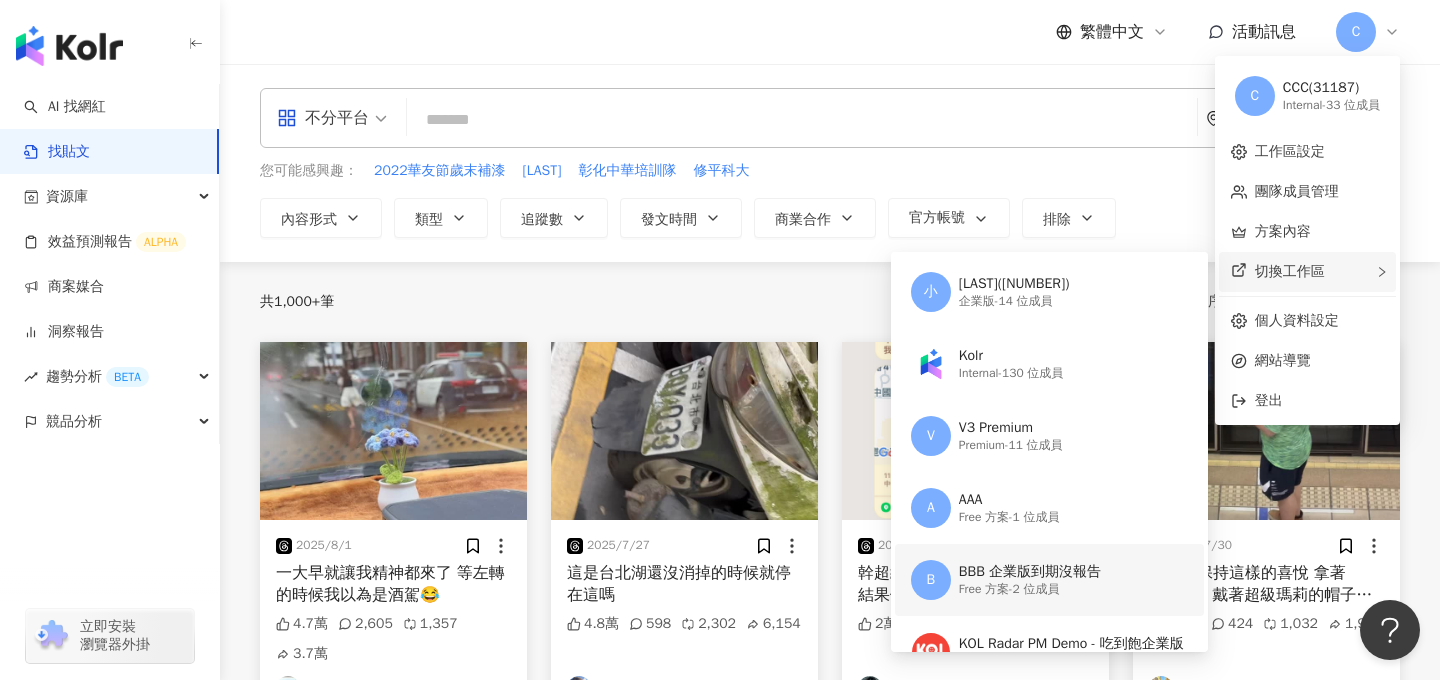 scroll, scrollTop: 1093, scrollLeft: 0, axis: vertical 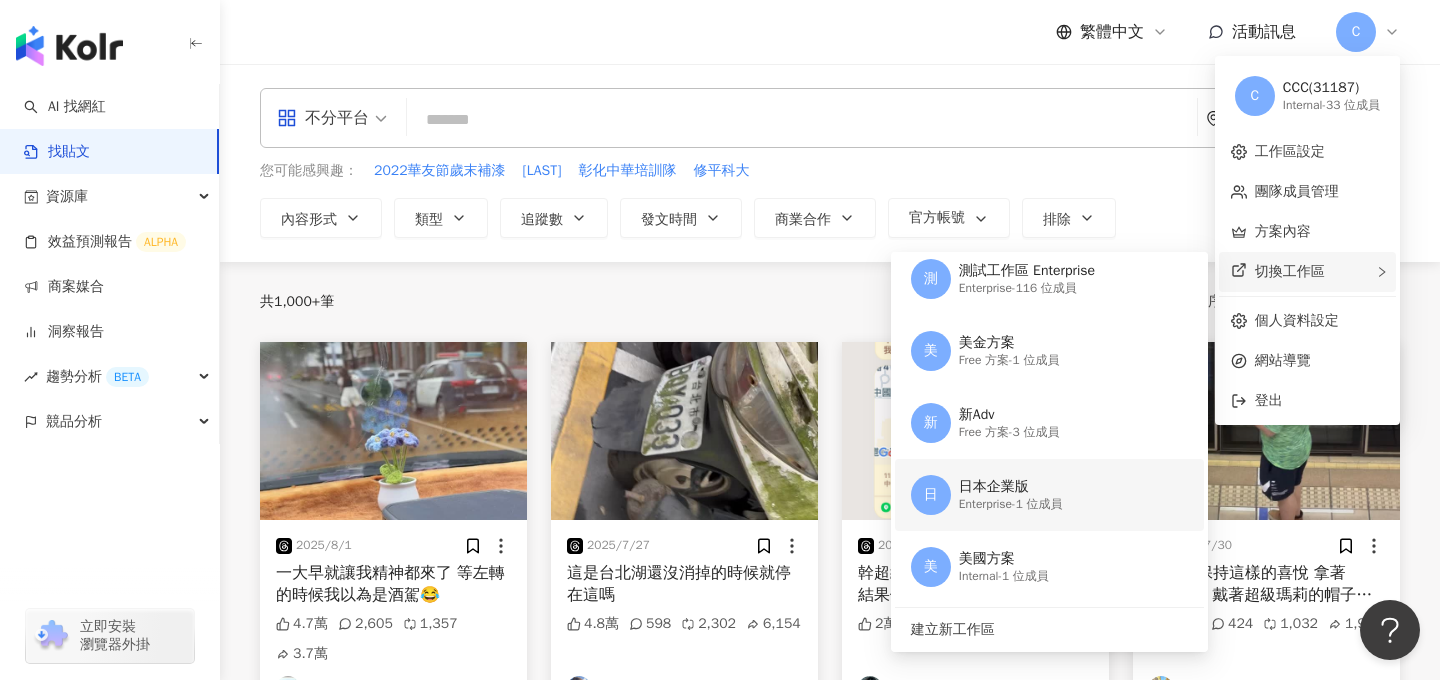 click on "Enterprise  -  1 位成員" at bounding box center (1011, 504) 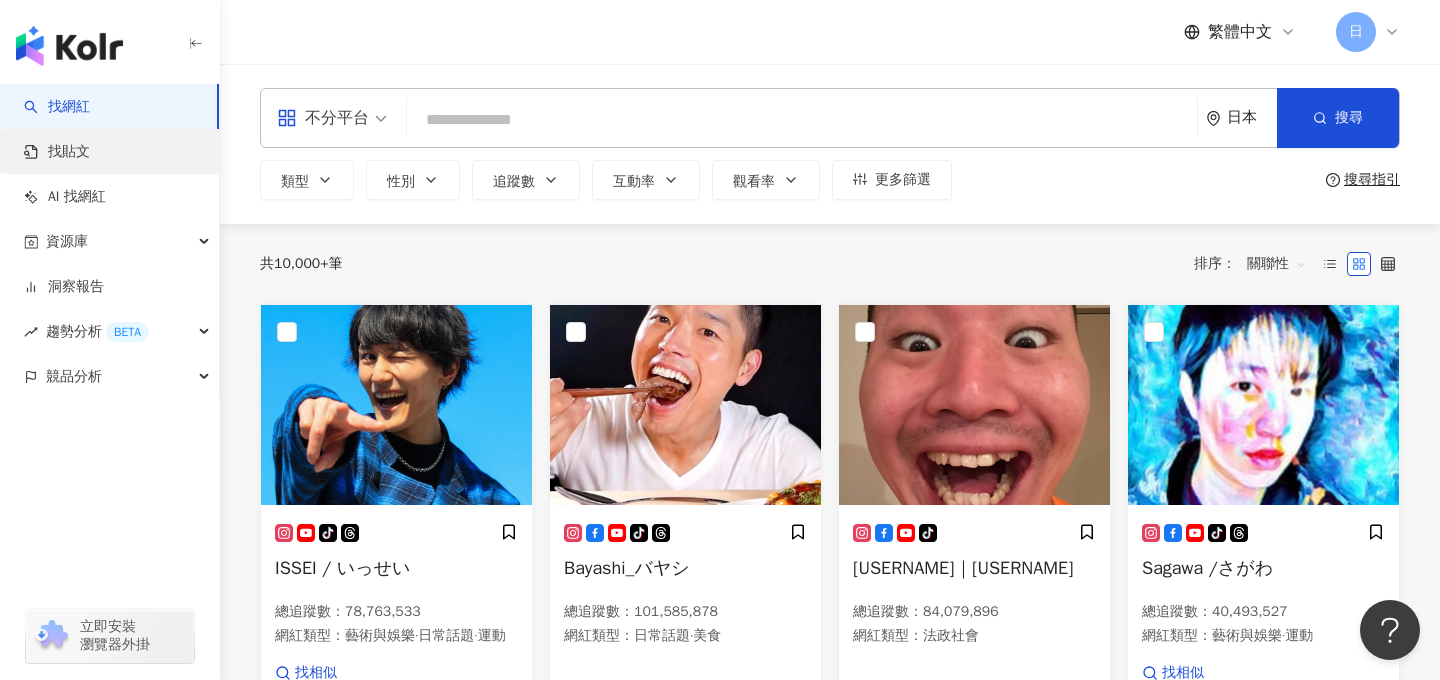 click on "找貼文" at bounding box center (57, 152) 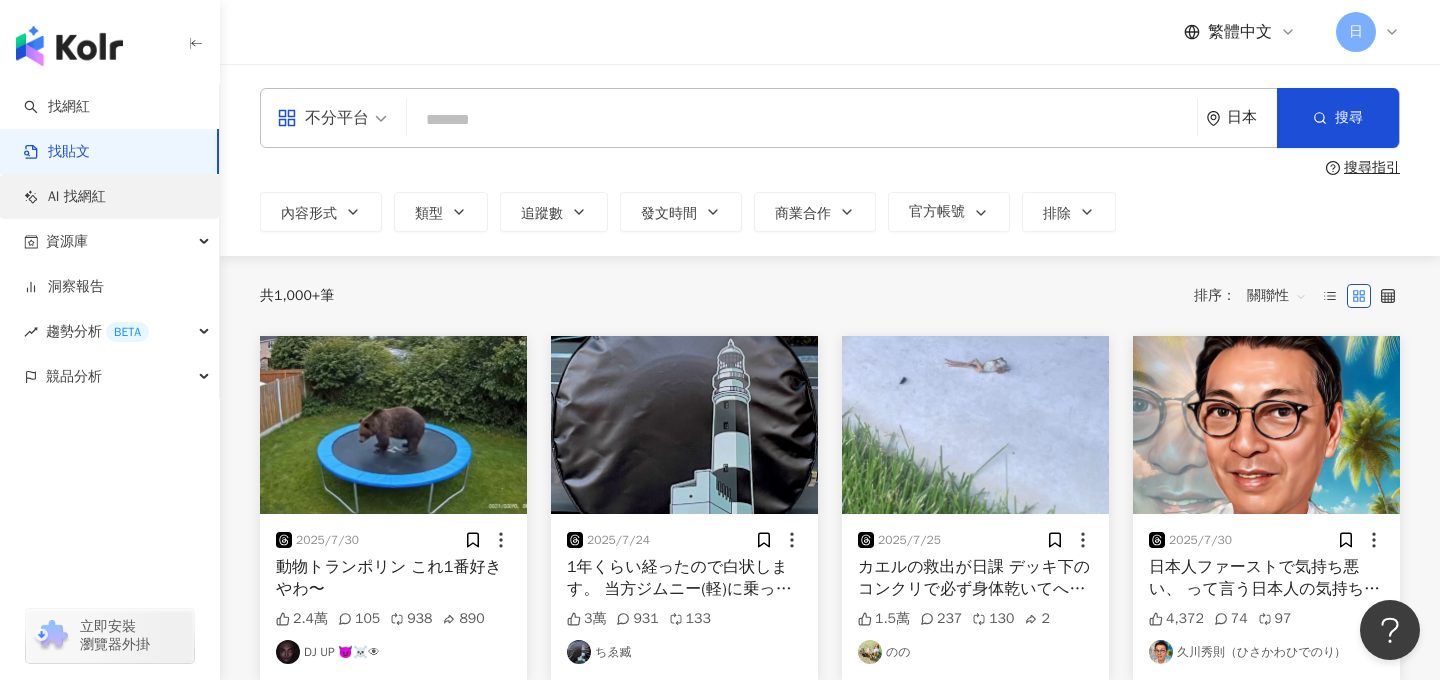 click on "AI 找網紅" at bounding box center [65, 197] 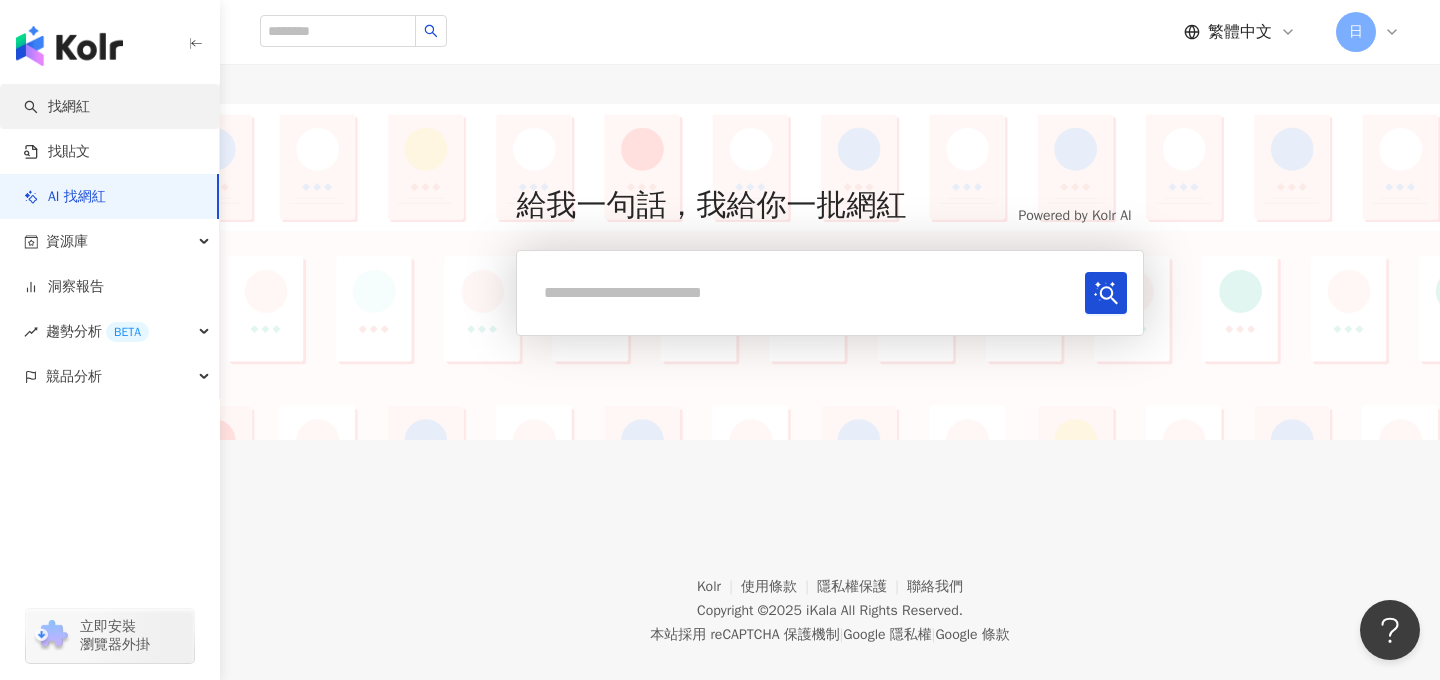 click on "找網紅" at bounding box center [57, 107] 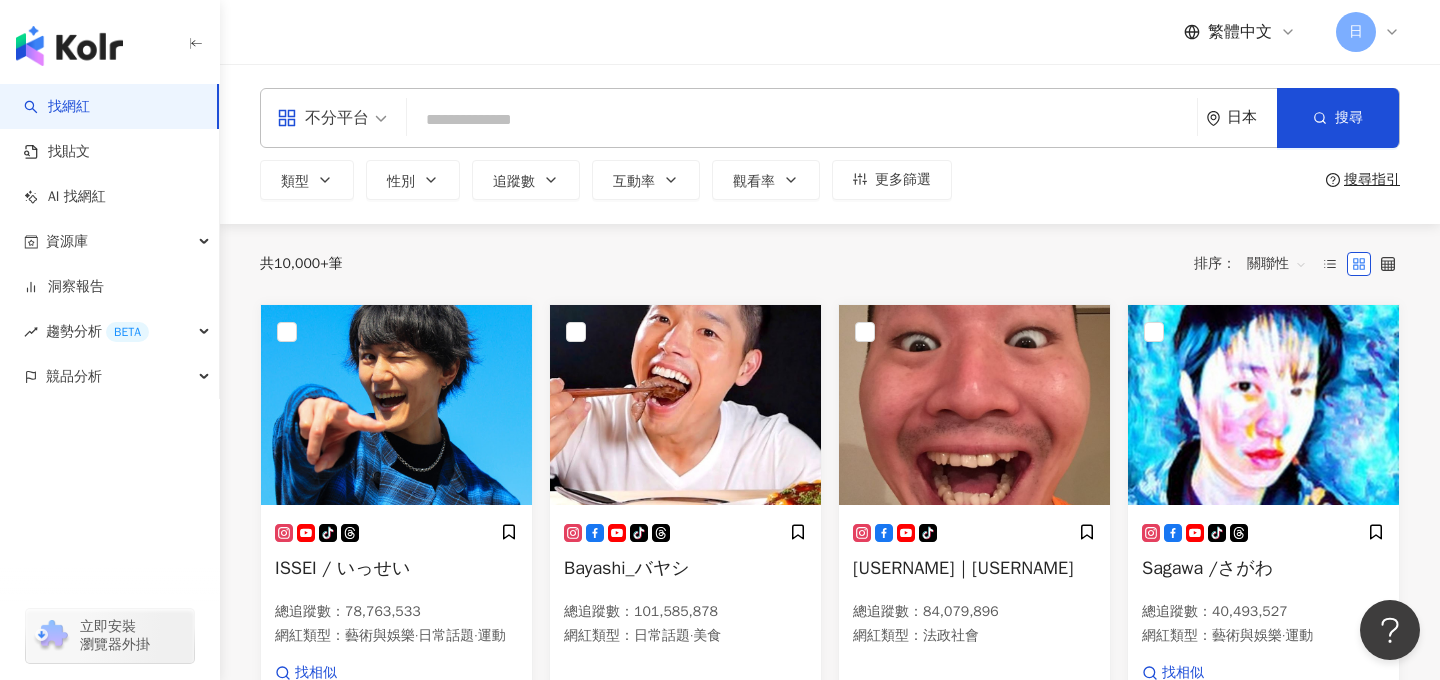 click on "日" at bounding box center (1356, 32) 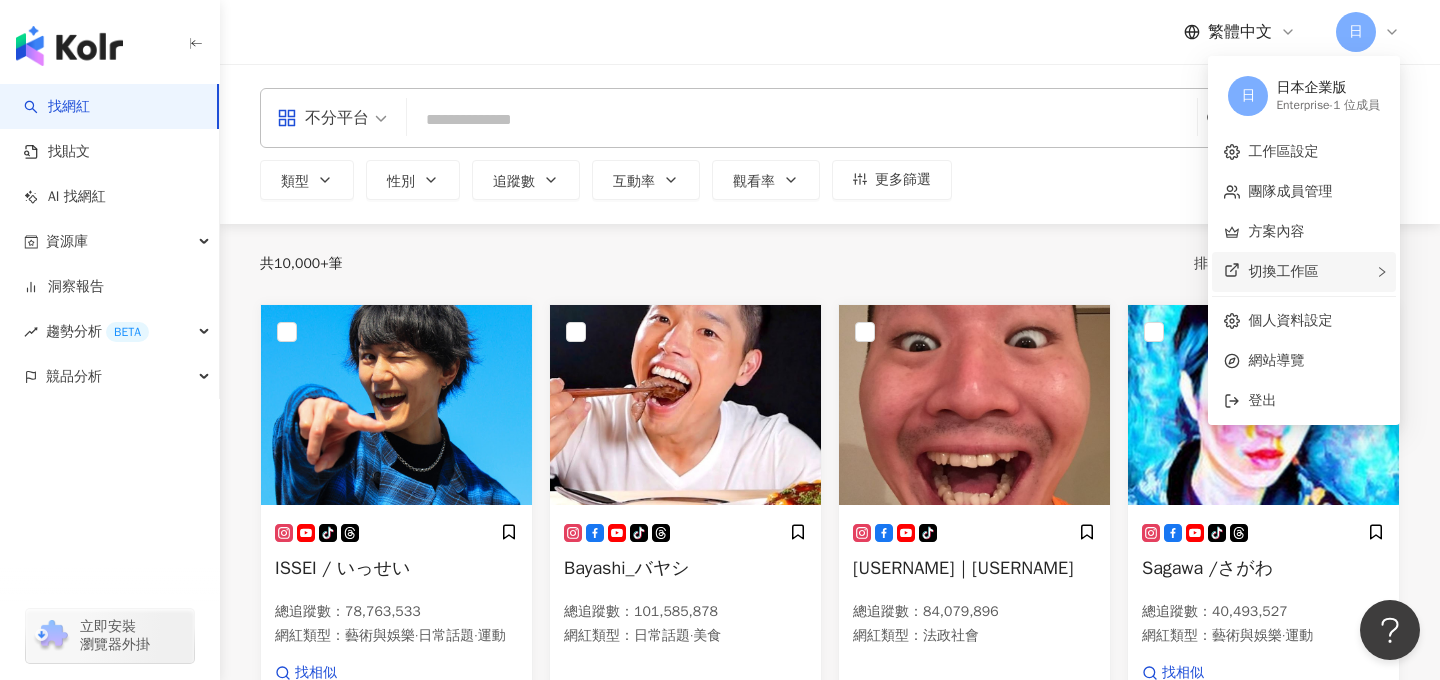 click on "切換工作區" at bounding box center [1304, 272] 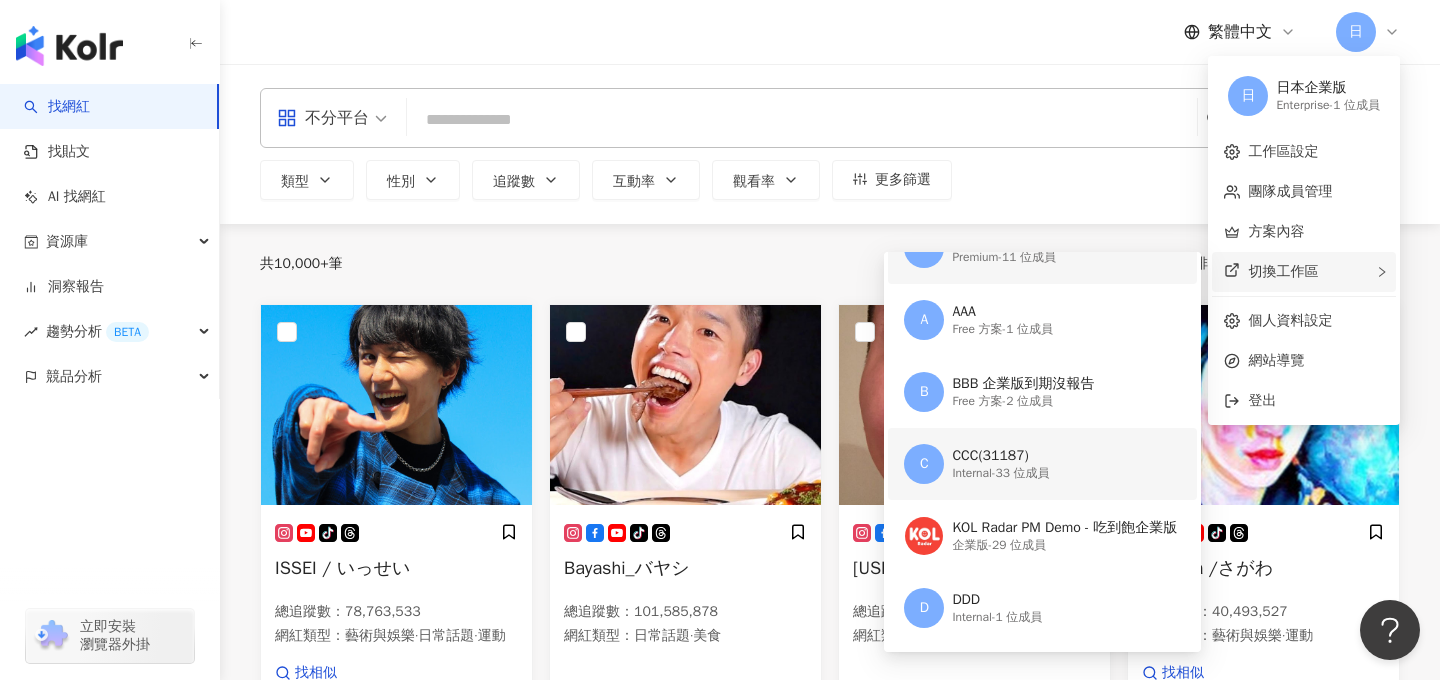 scroll, scrollTop: 215, scrollLeft: 0, axis: vertical 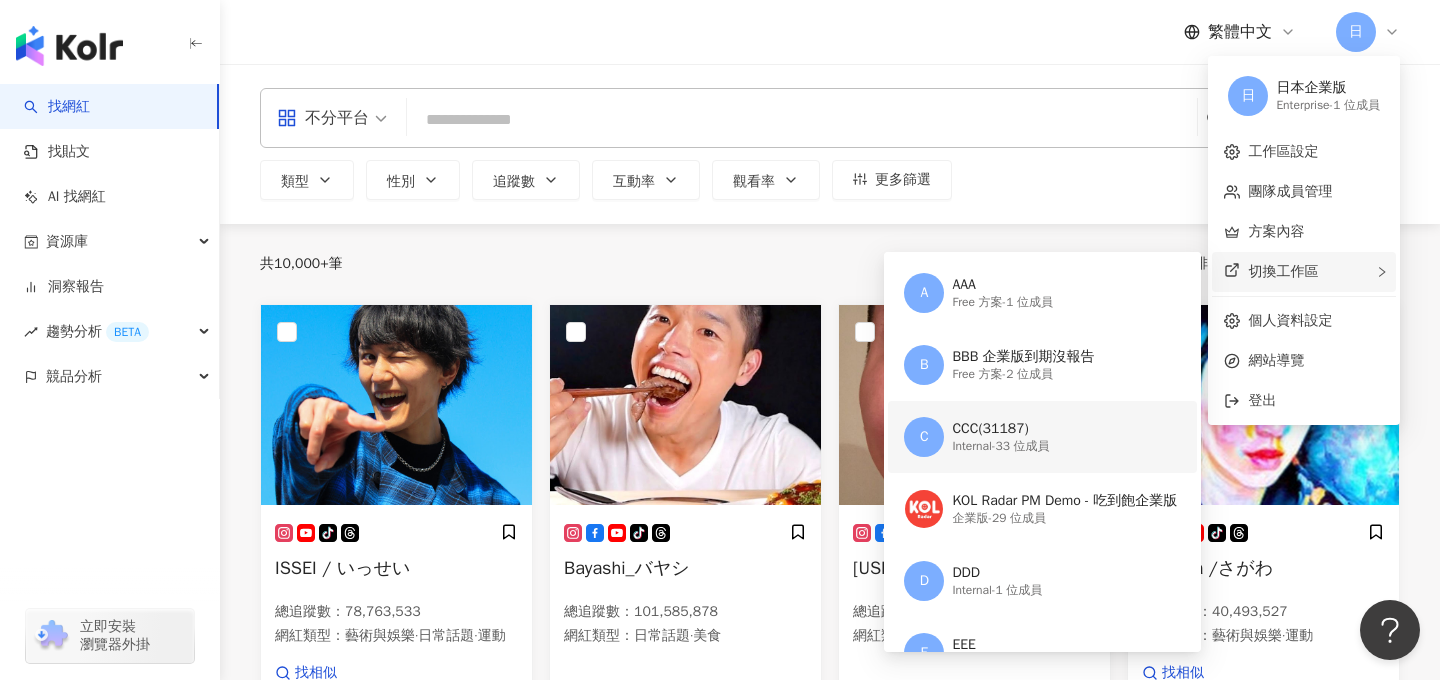 click on "CCC(31187)" at bounding box center [1000, 429] 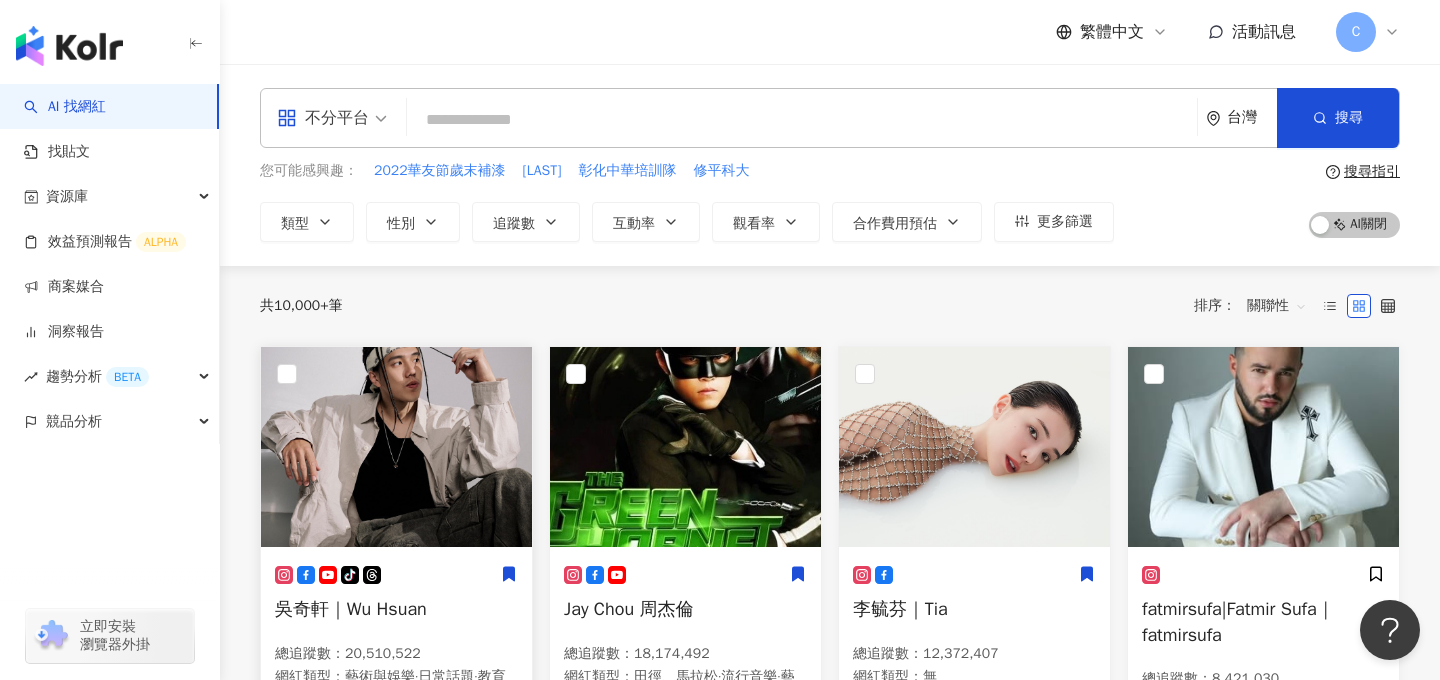 click at bounding box center (396, 447) 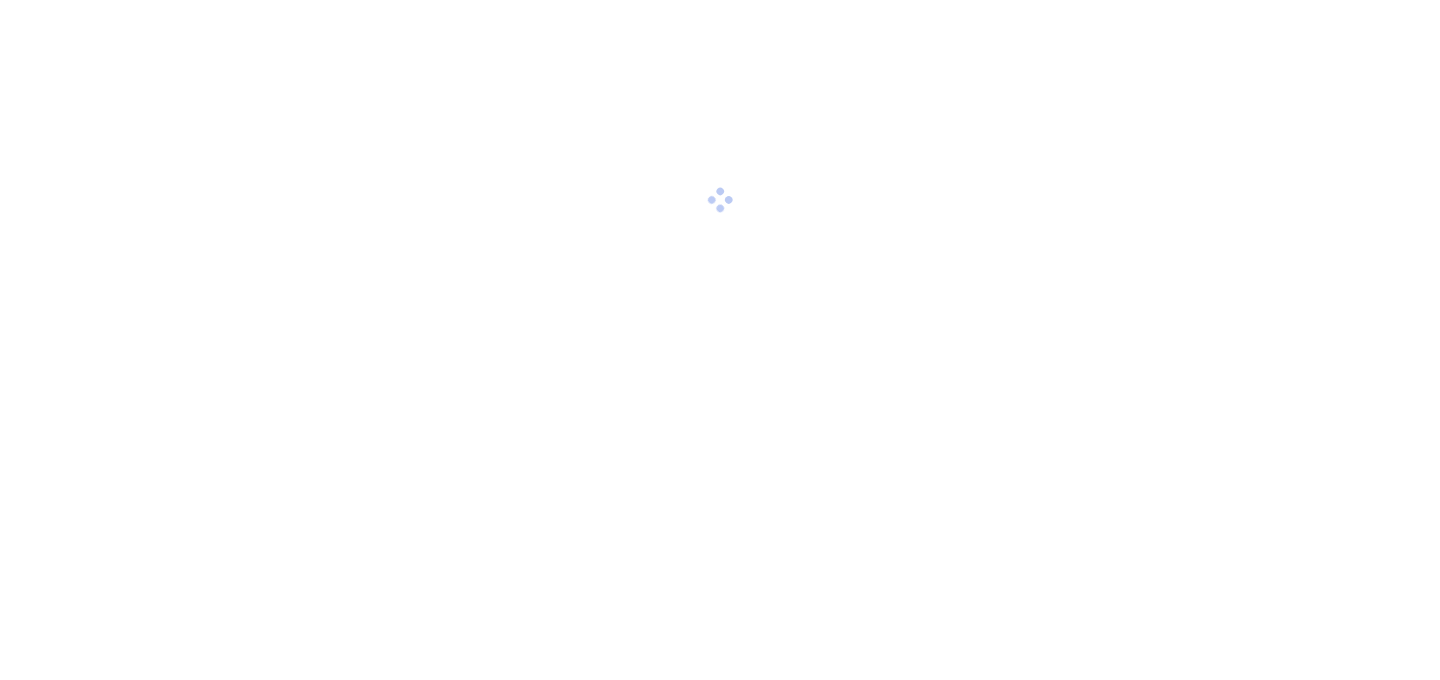 scroll, scrollTop: 0, scrollLeft: 0, axis: both 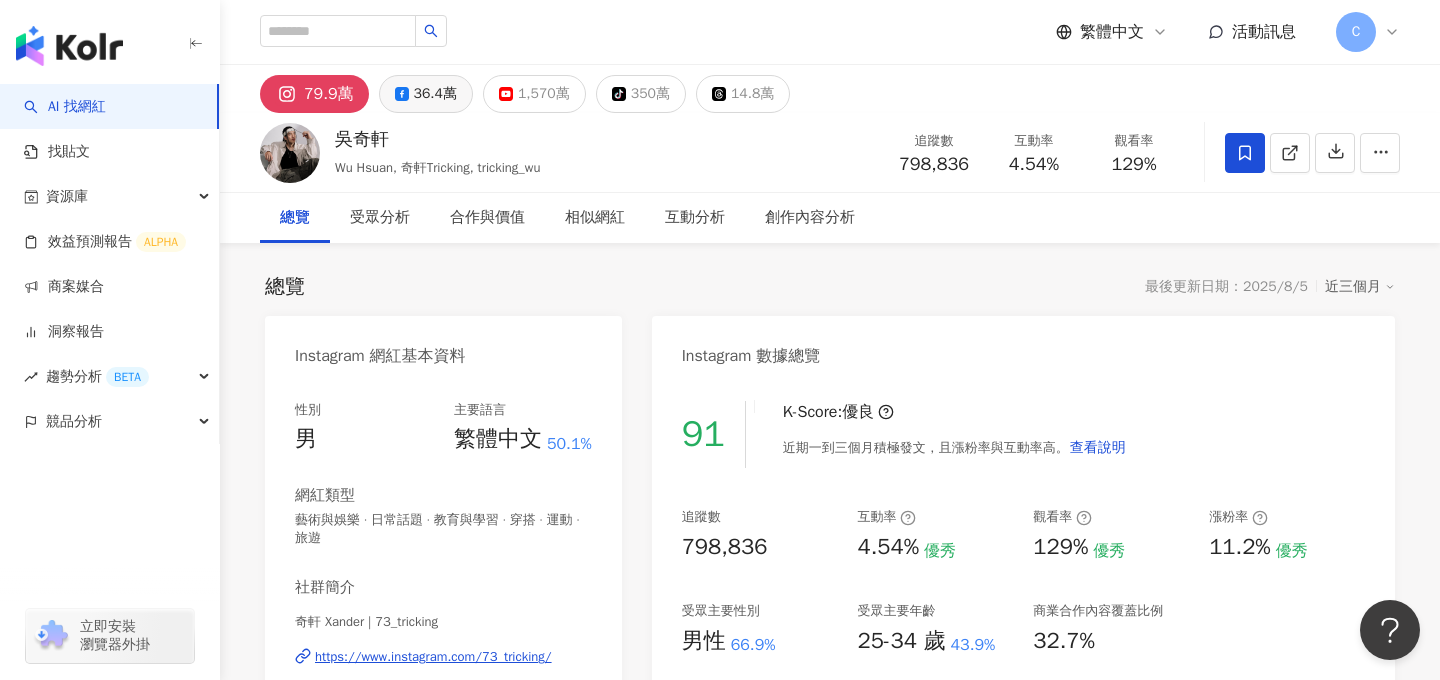 click on "36.4萬" at bounding box center [435, 94] 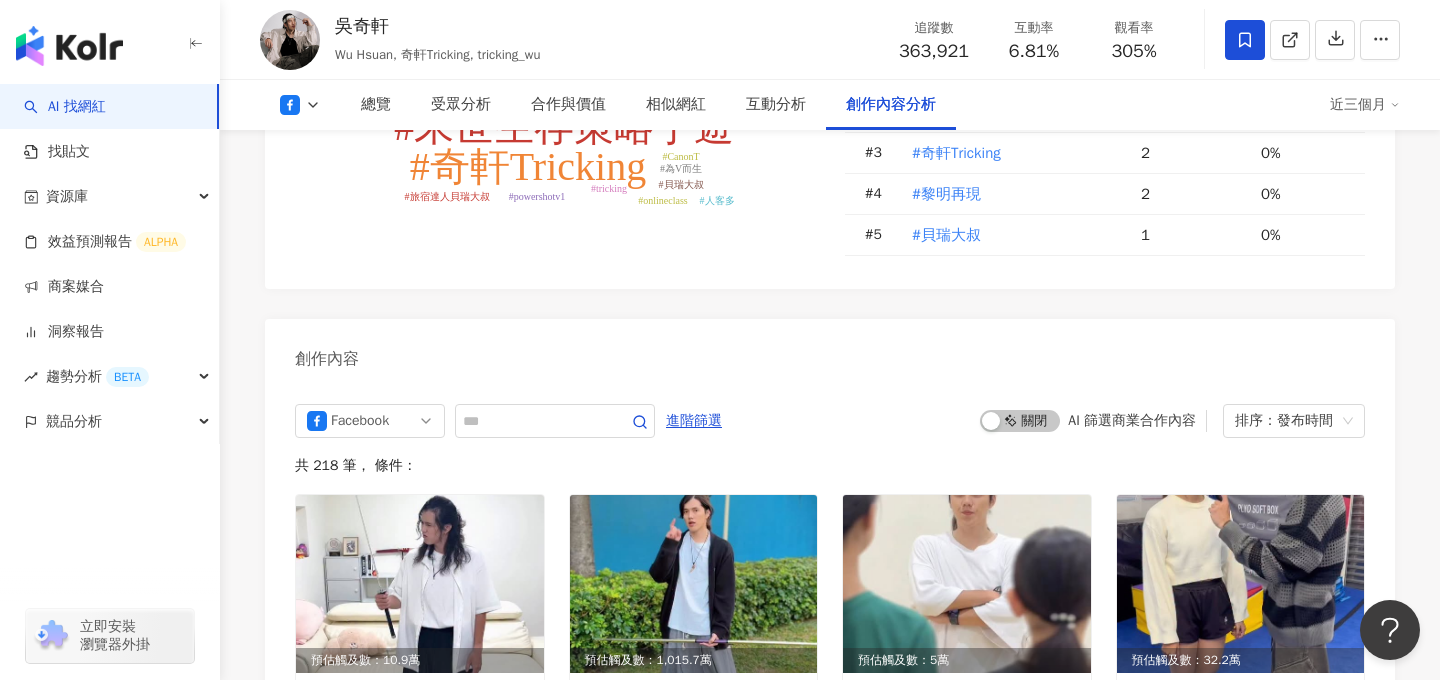 scroll, scrollTop: 5155, scrollLeft: 0, axis: vertical 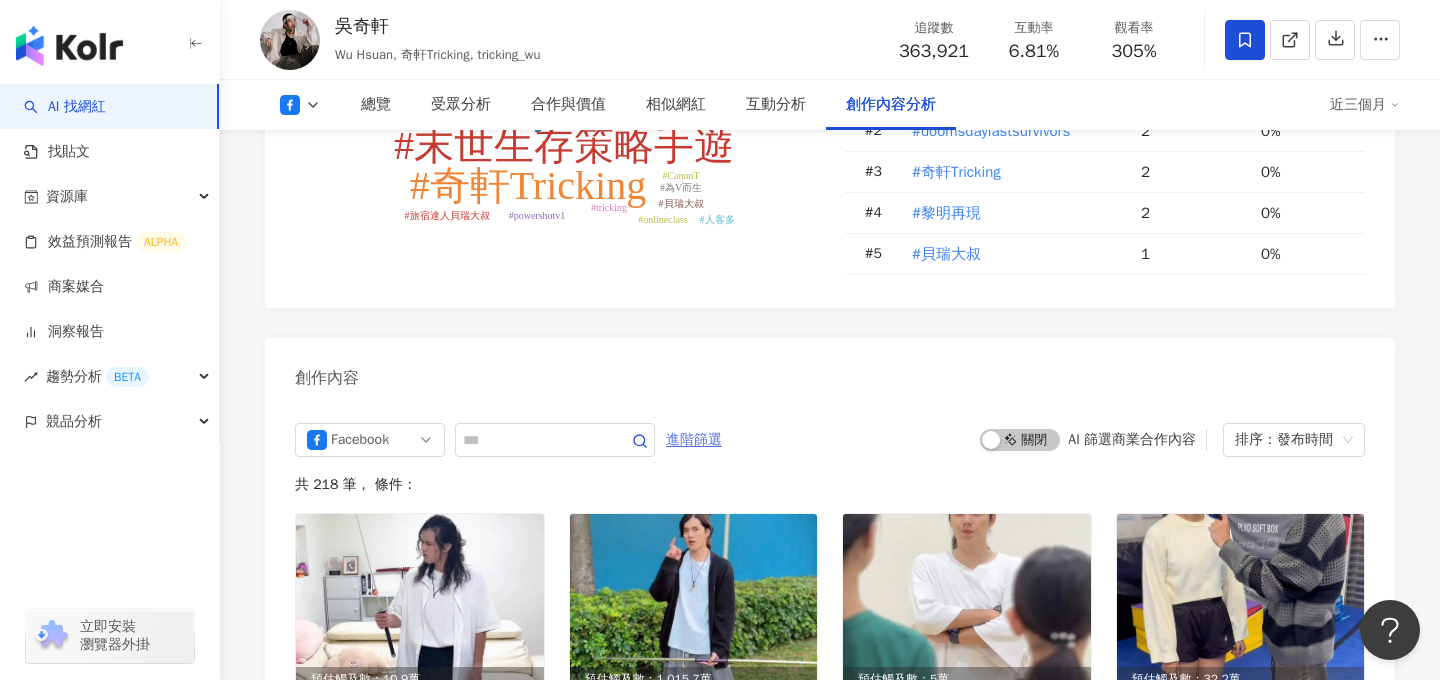 click on "進階篩選" at bounding box center (694, 440) 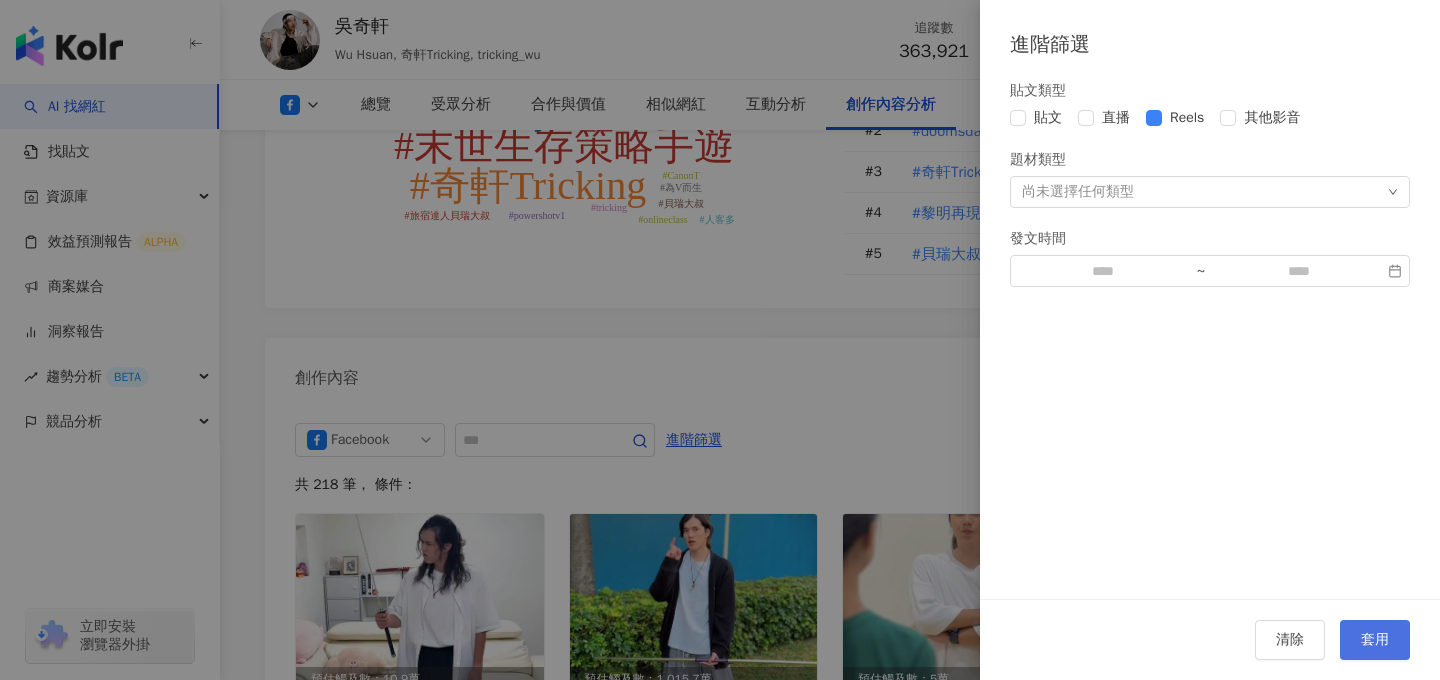 click on "套用" at bounding box center [1375, 640] 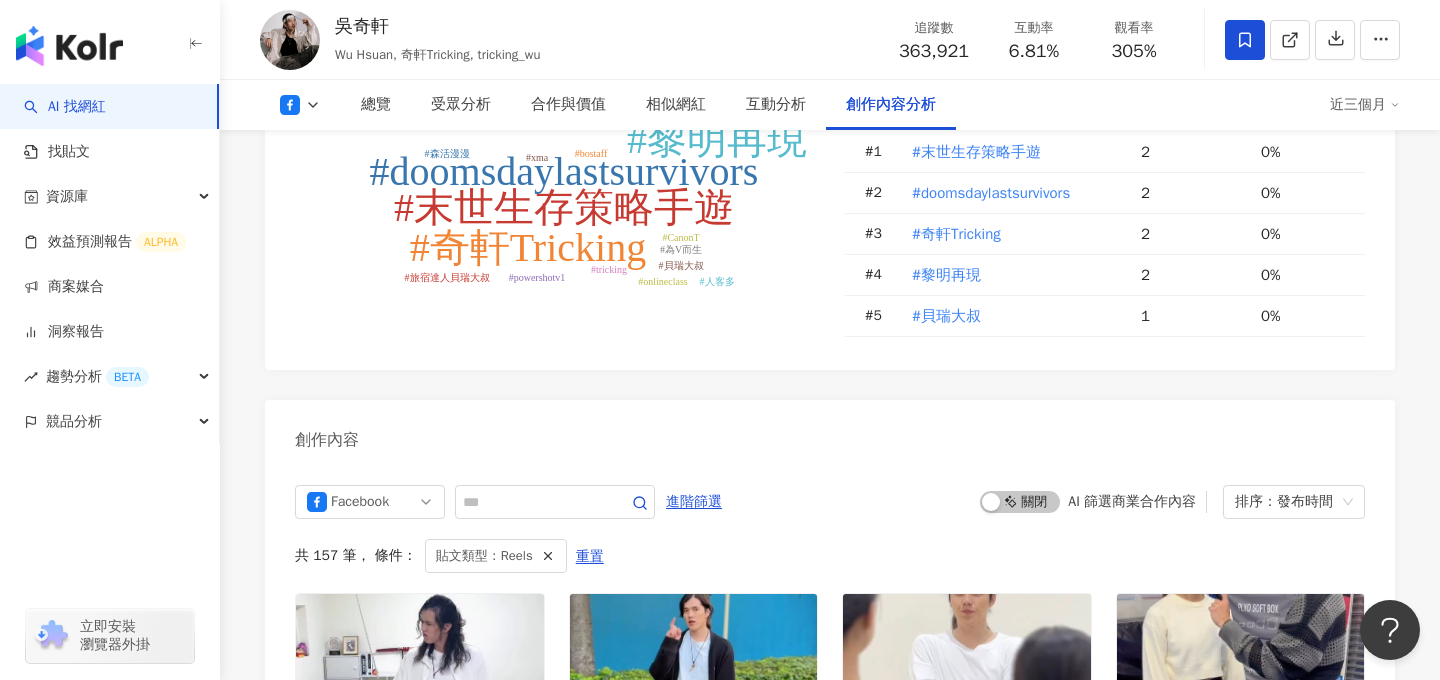 scroll, scrollTop: 5092, scrollLeft: 0, axis: vertical 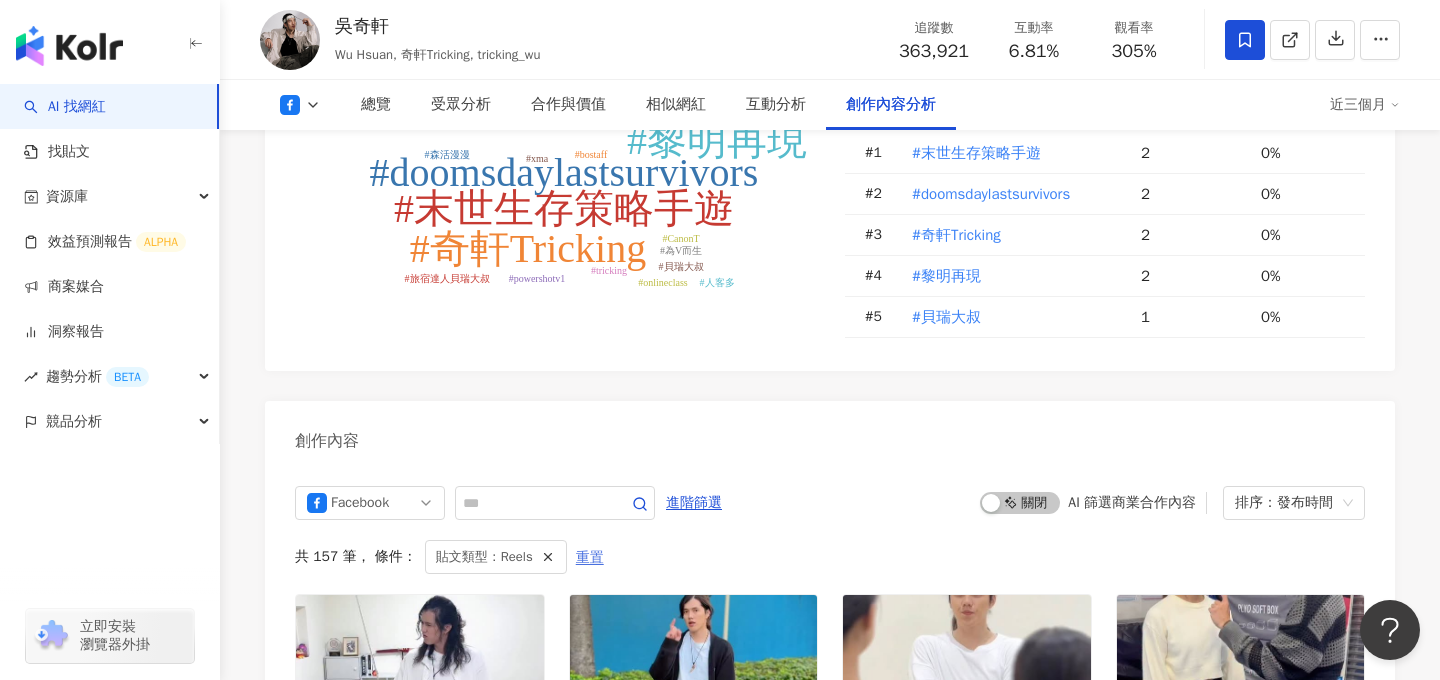 click on "重置" at bounding box center (590, 558) 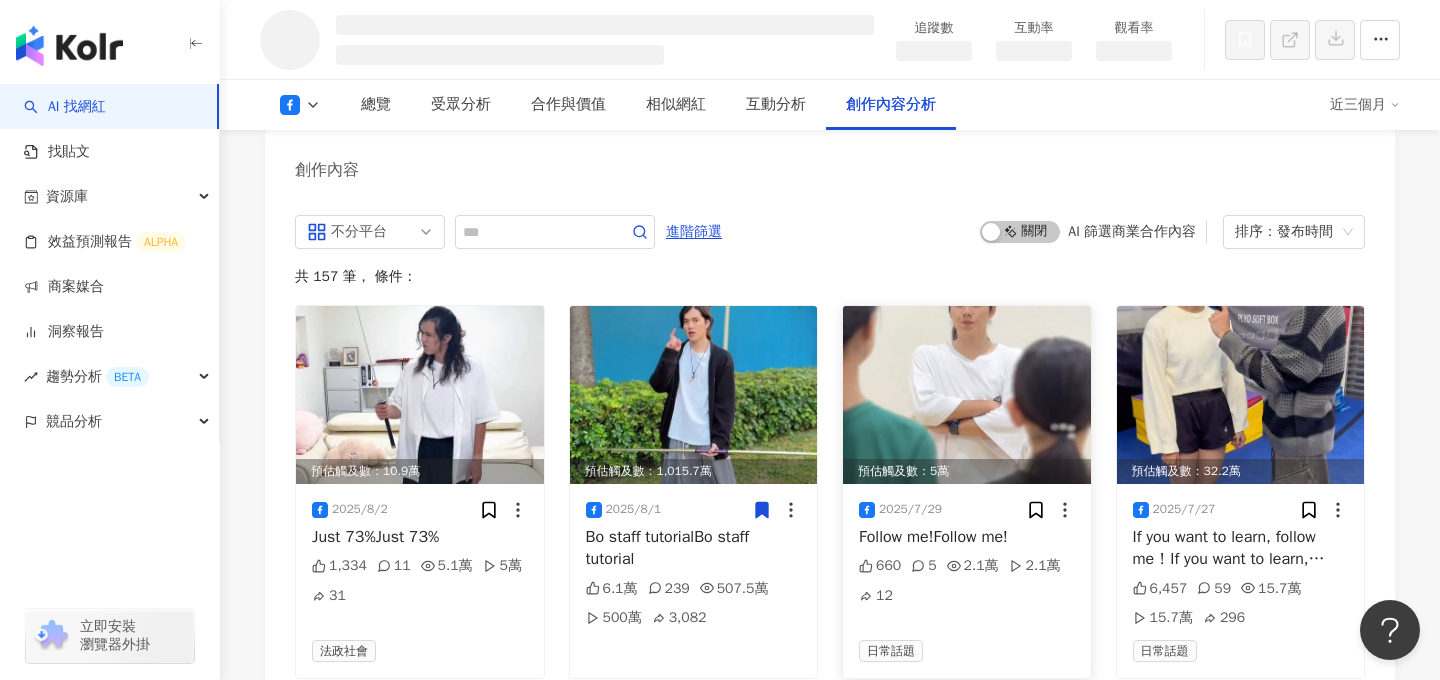 scroll, scrollTop: 4316, scrollLeft: 0, axis: vertical 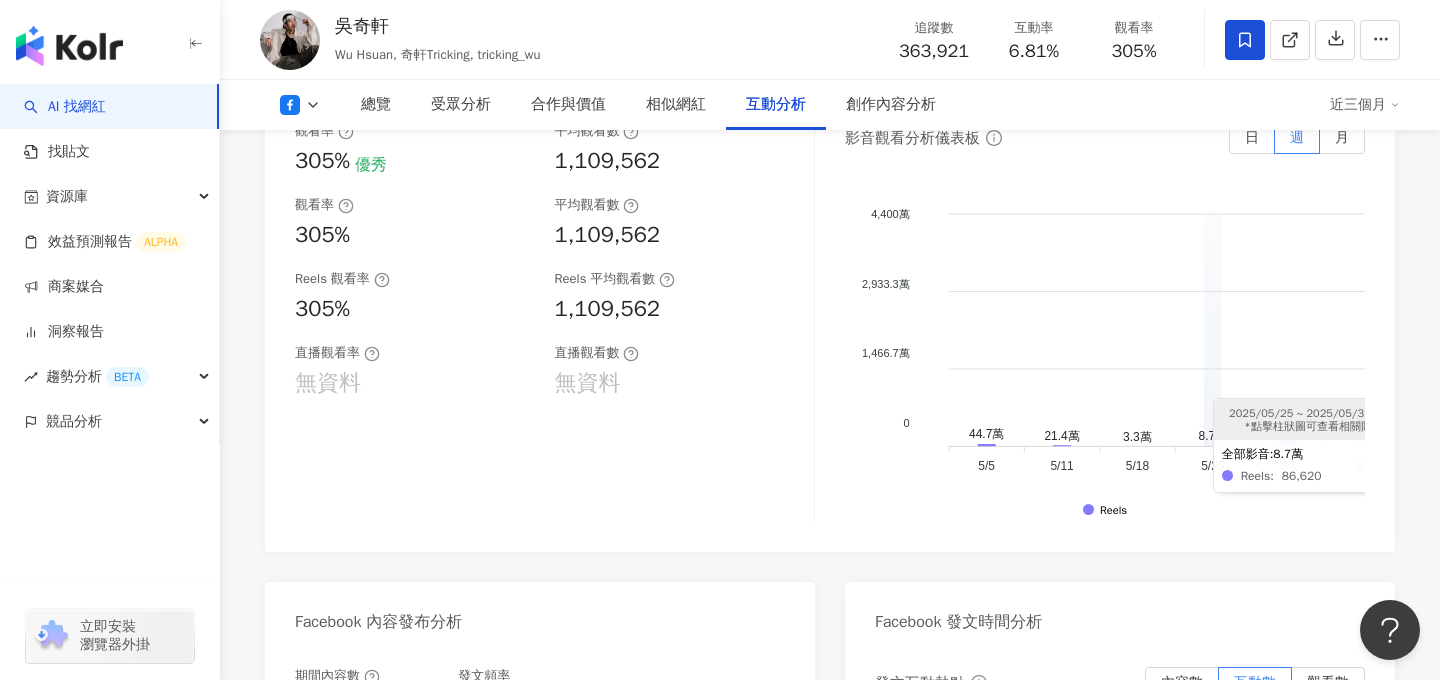 click 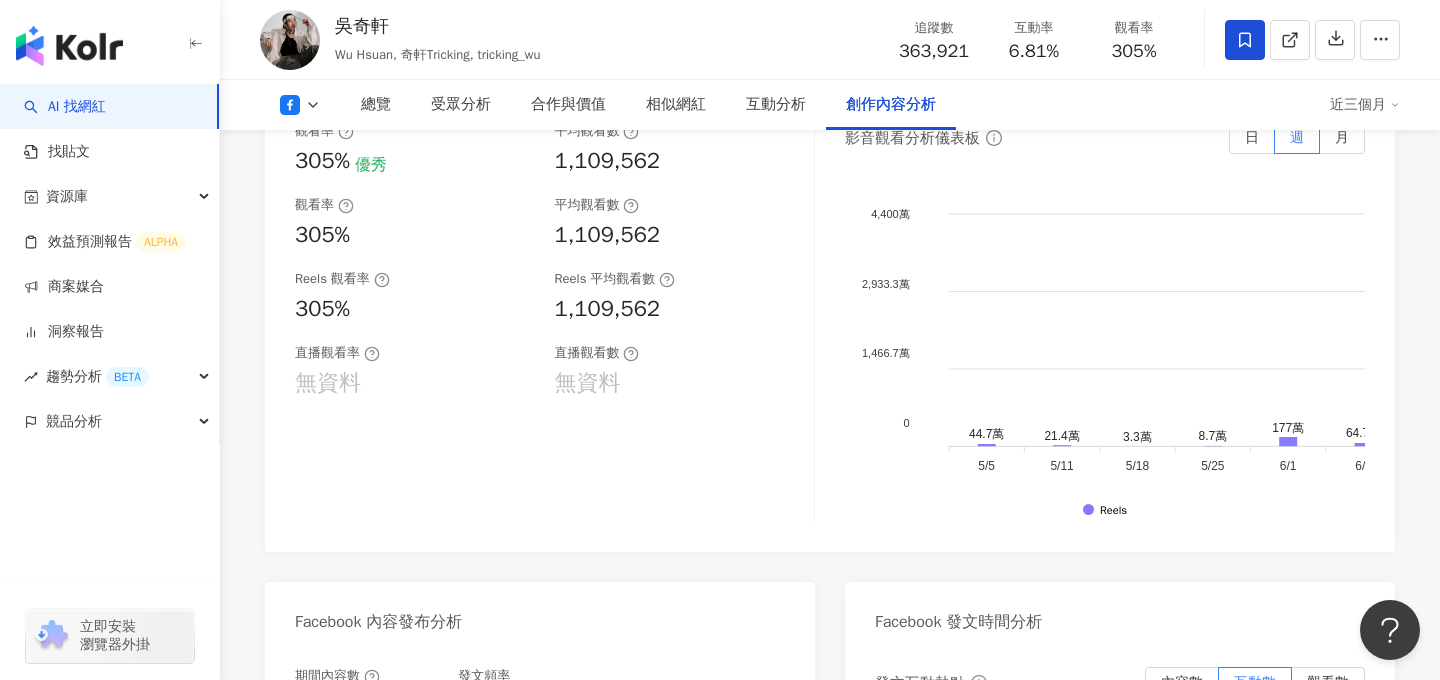 scroll, scrollTop: 5340, scrollLeft: 0, axis: vertical 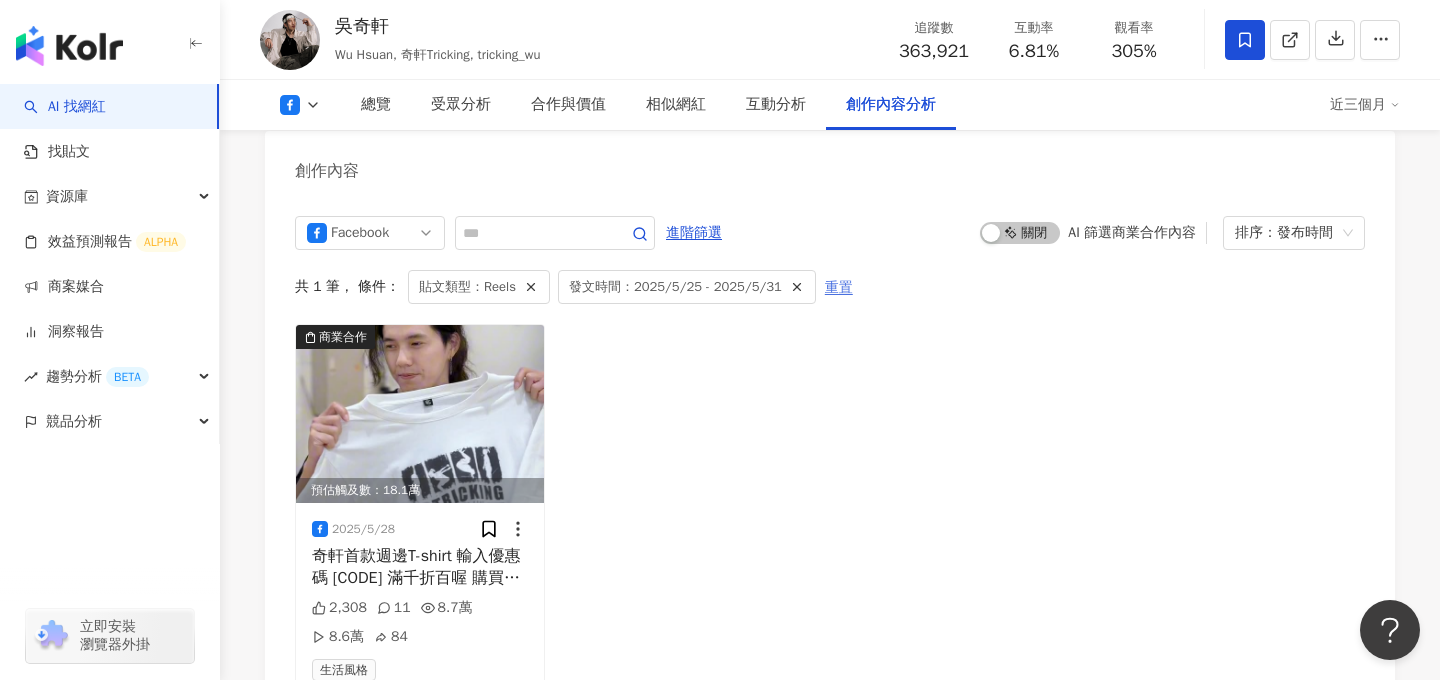 click on "重置" at bounding box center [839, 288] 